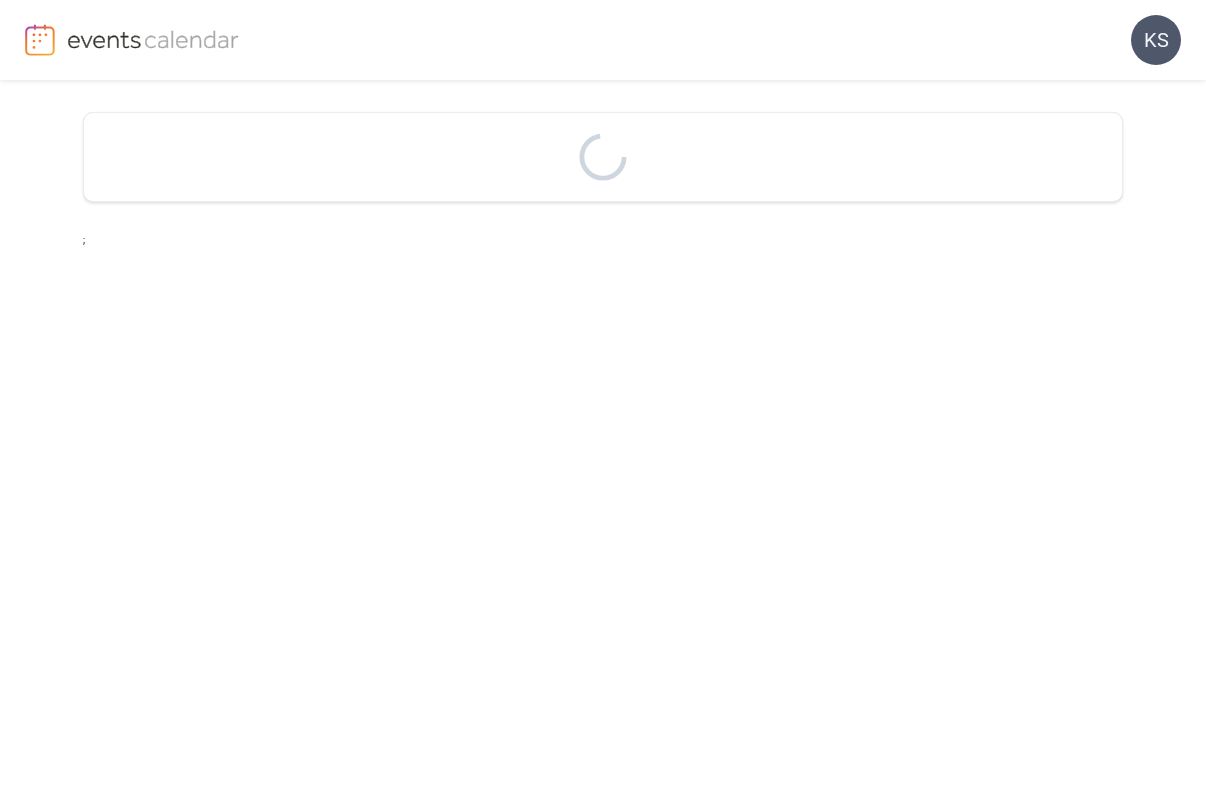 scroll, scrollTop: 0, scrollLeft: 0, axis: both 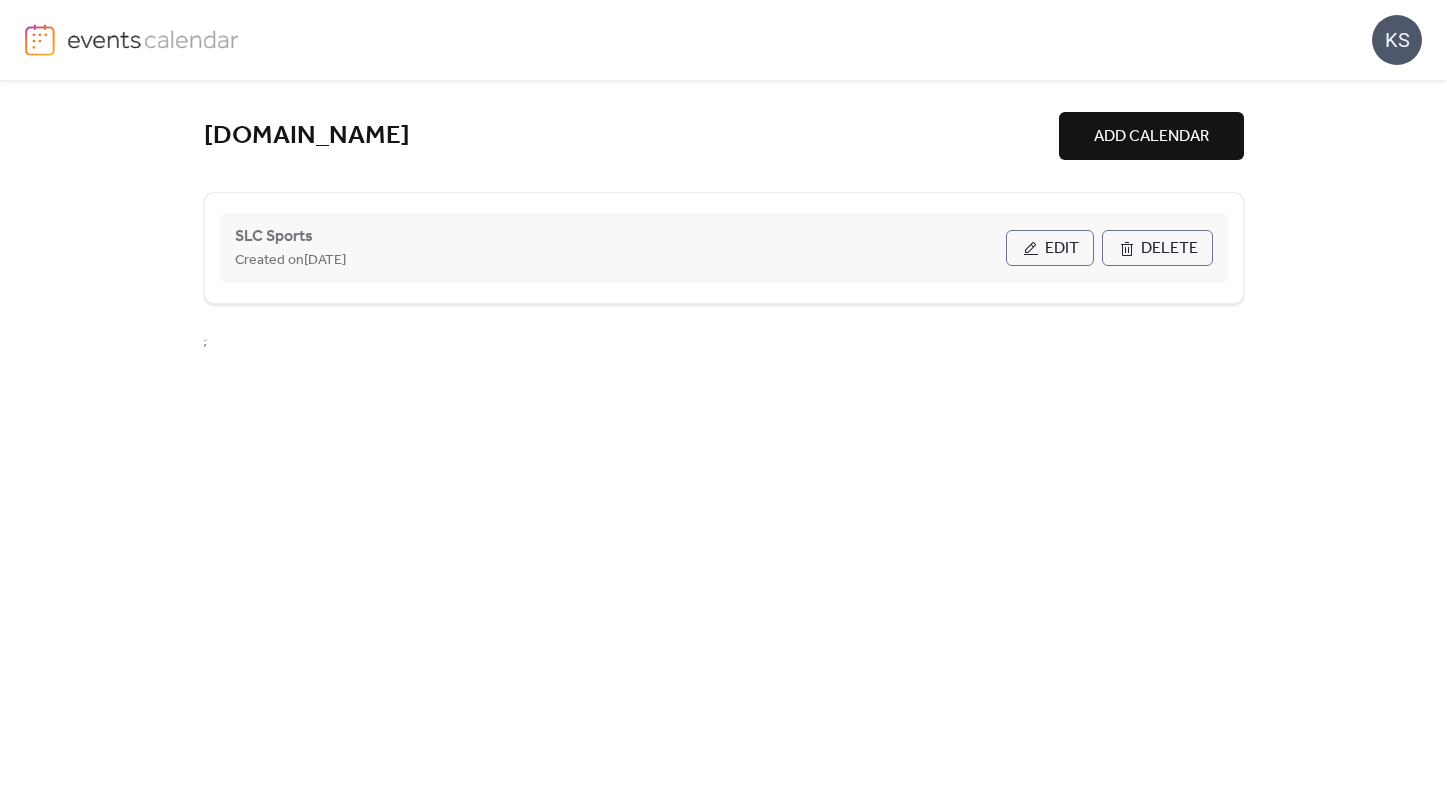 click on "Created on  [DATE]" at bounding box center [290, 261] 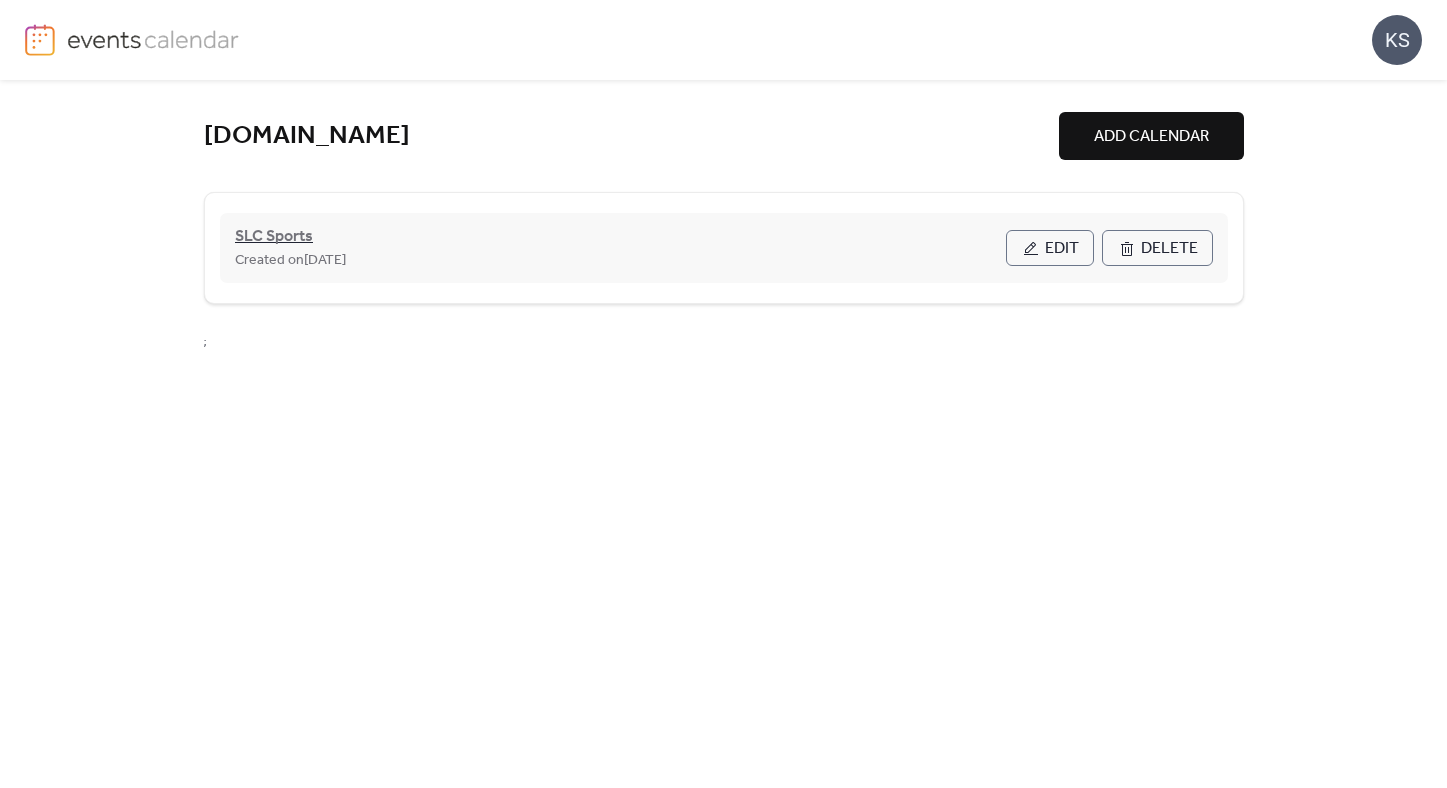 click on "SLC Sports" at bounding box center [274, 237] 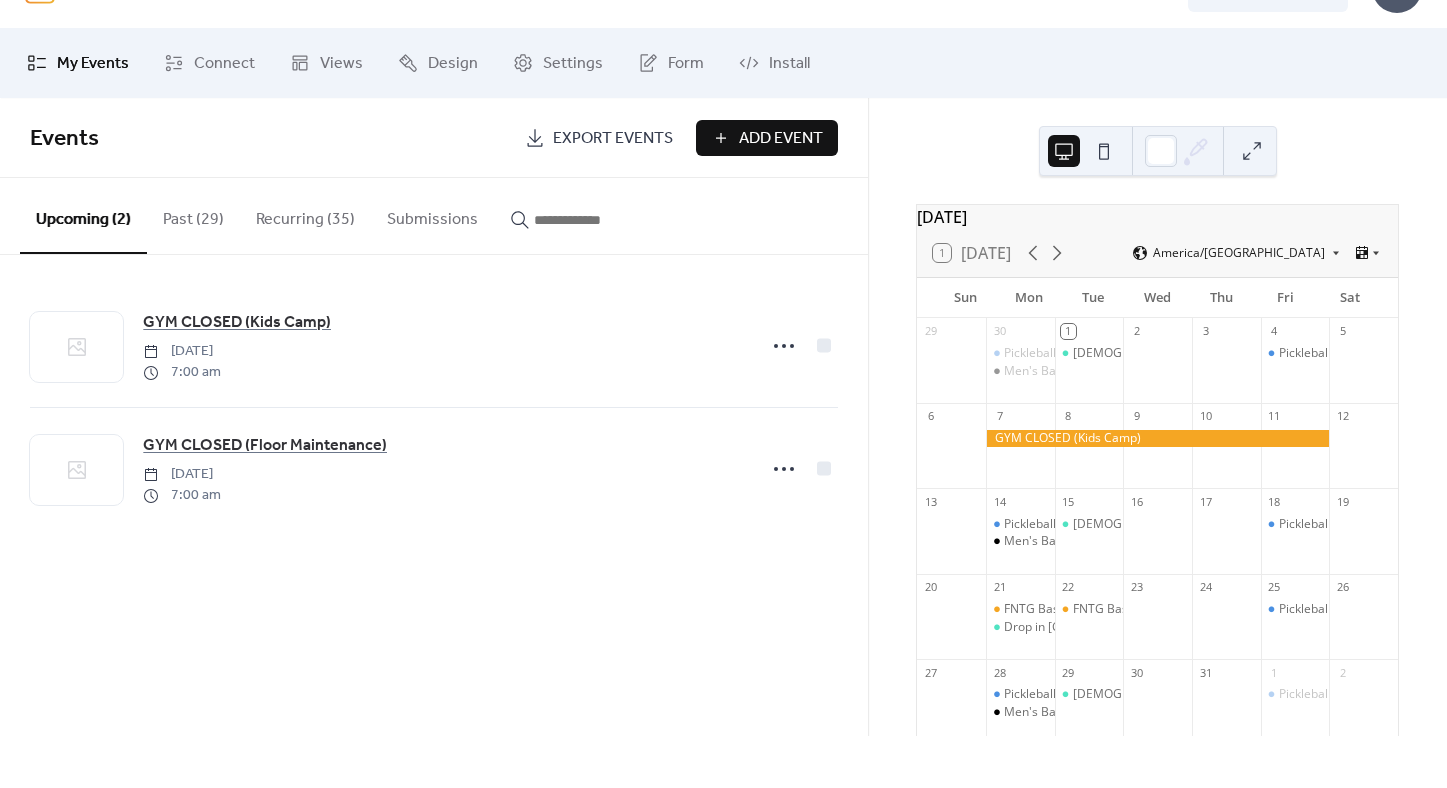 click on "Add Event" at bounding box center [767, 190] 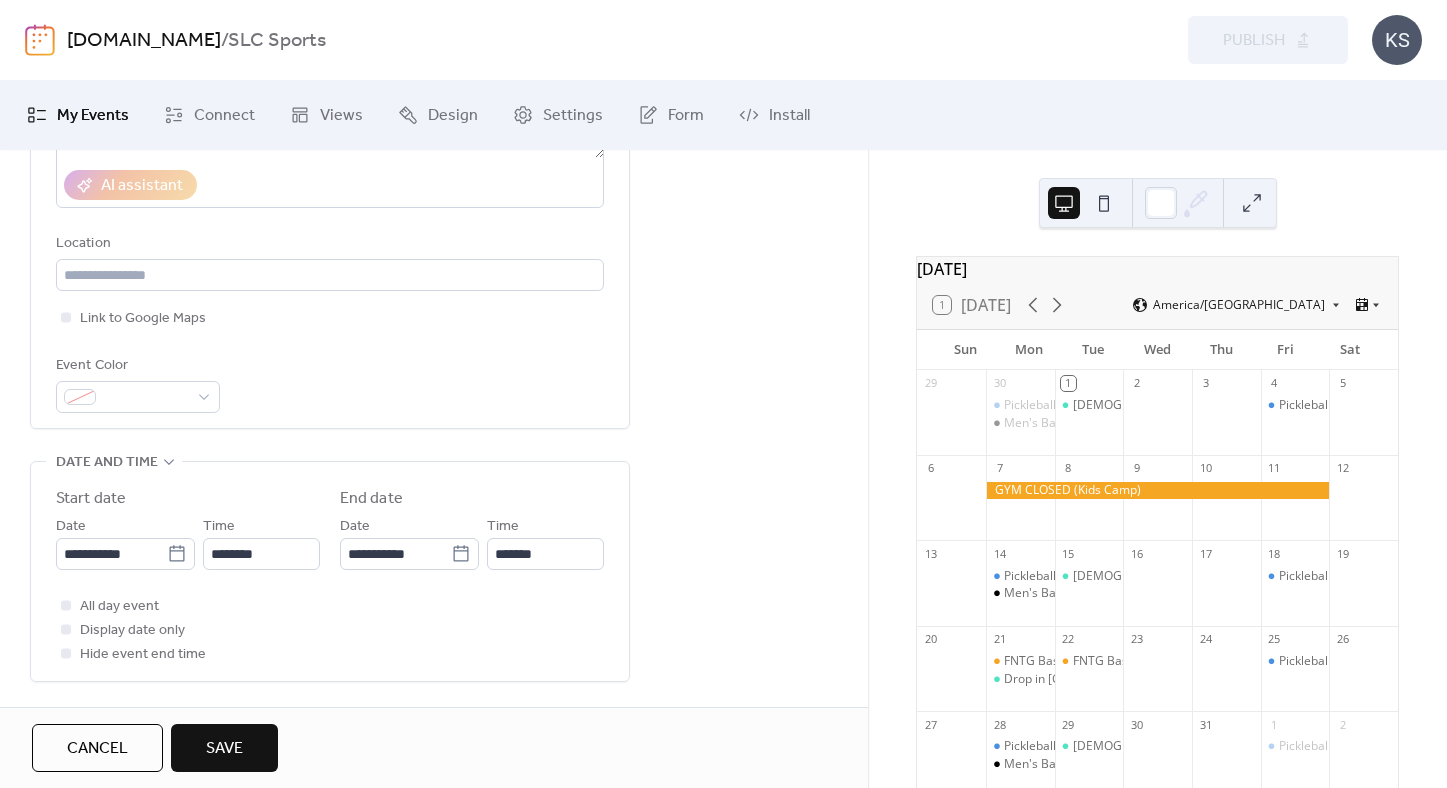 scroll, scrollTop: 396, scrollLeft: 0, axis: vertical 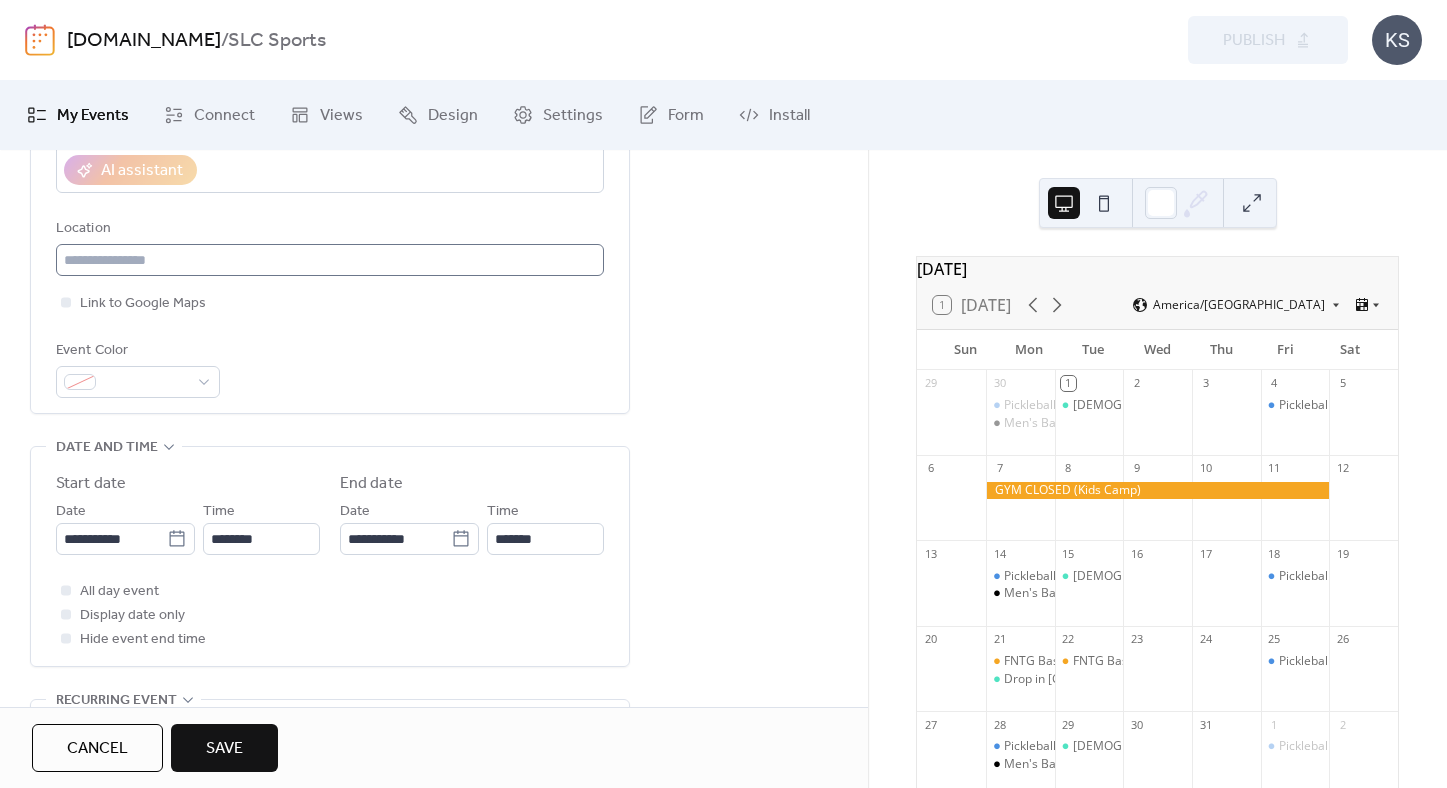 type on "**********" 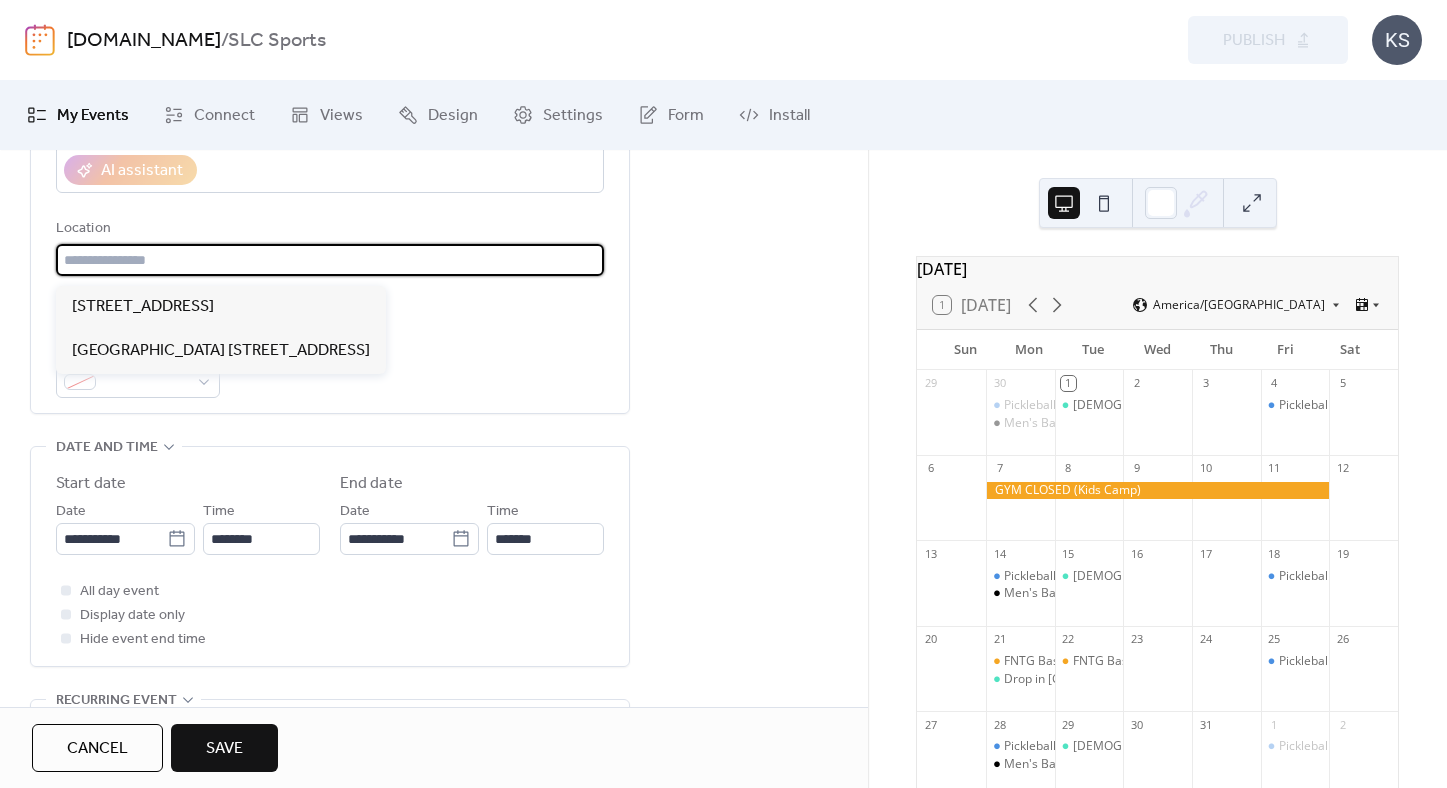 click at bounding box center [330, 260] 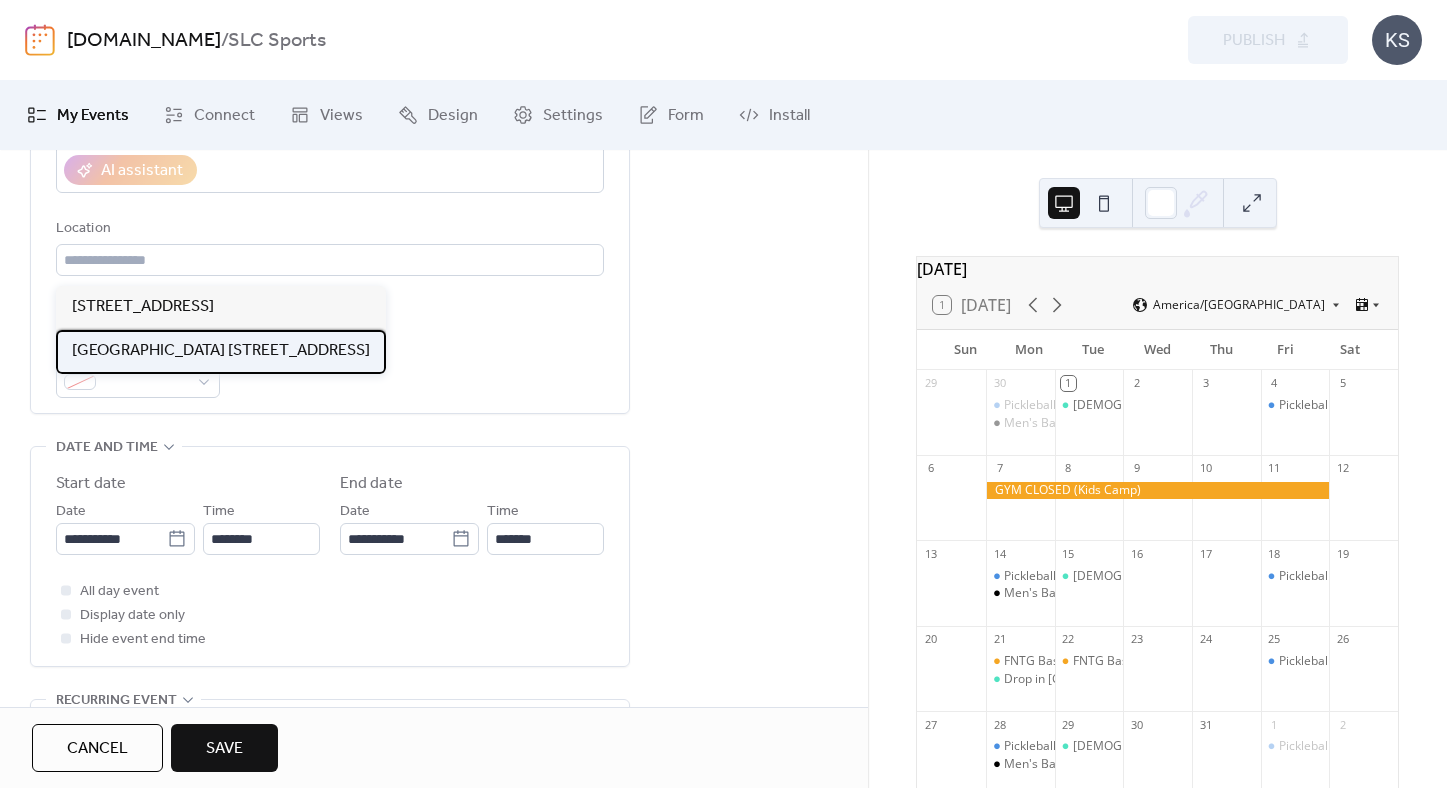 click on "[GEOGRAPHIC_DATA] [STREET_ADDRESS]" at bounding box center [221, 351] 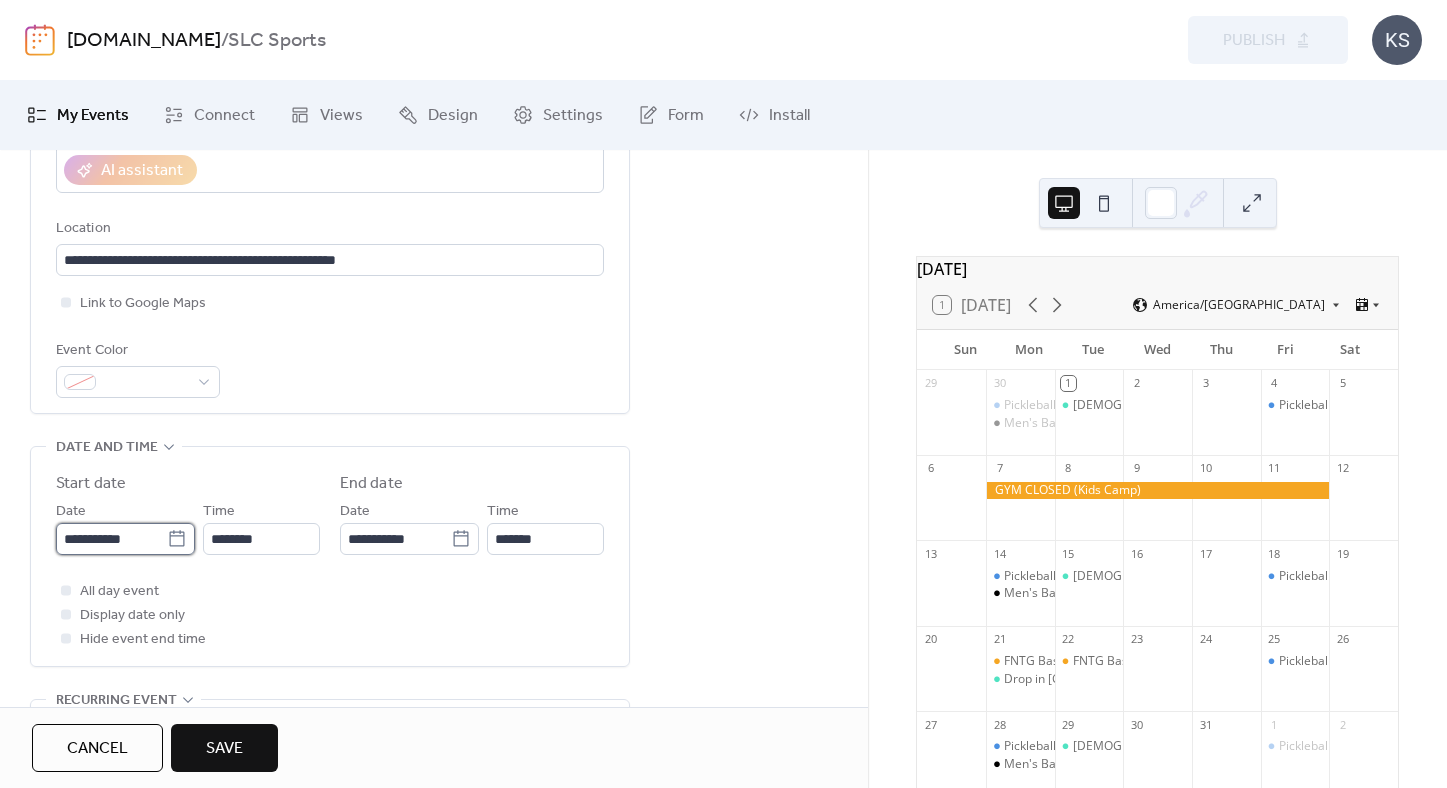 click on "**********" at bounding box center (111, 539) 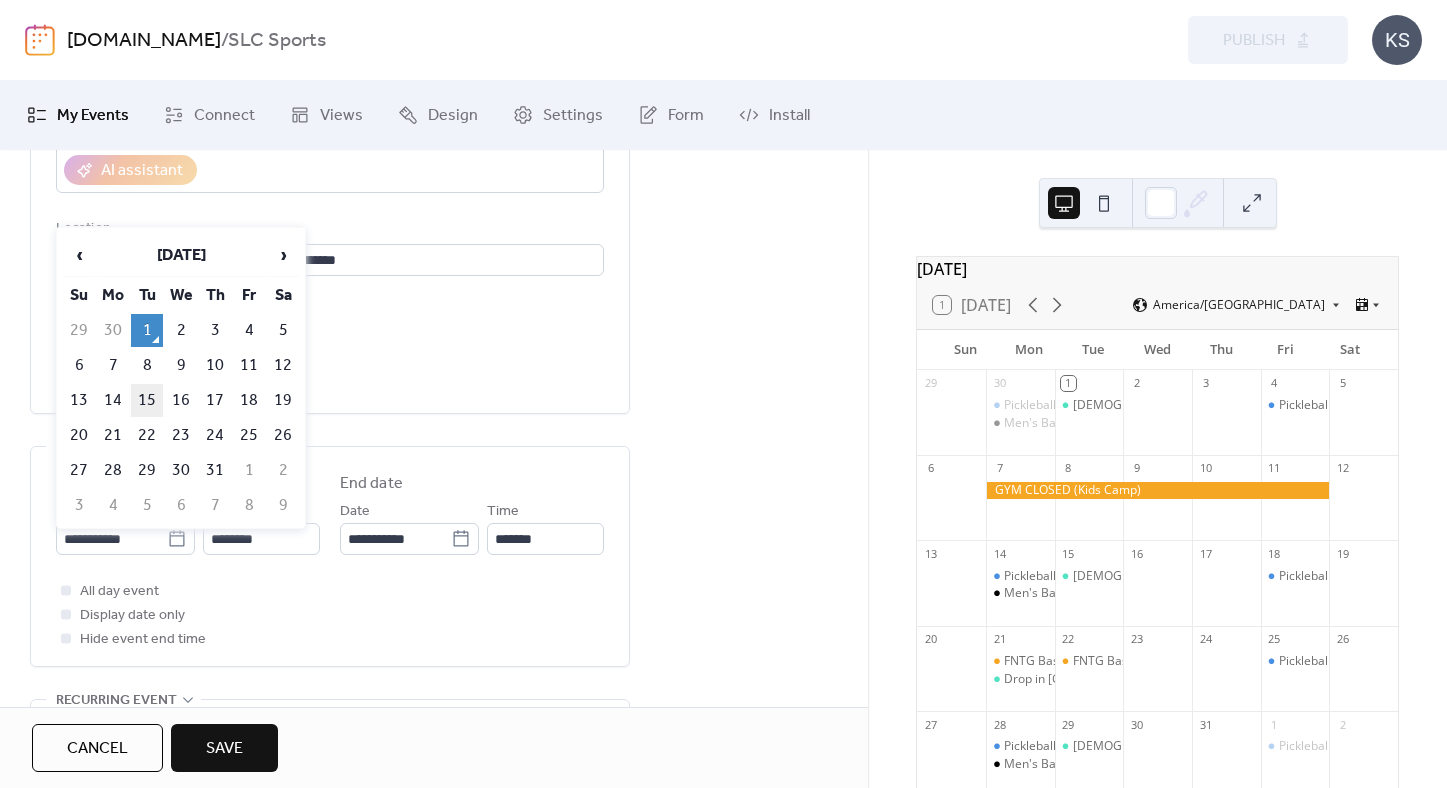 click on "15" at bounding box center (147, 400) 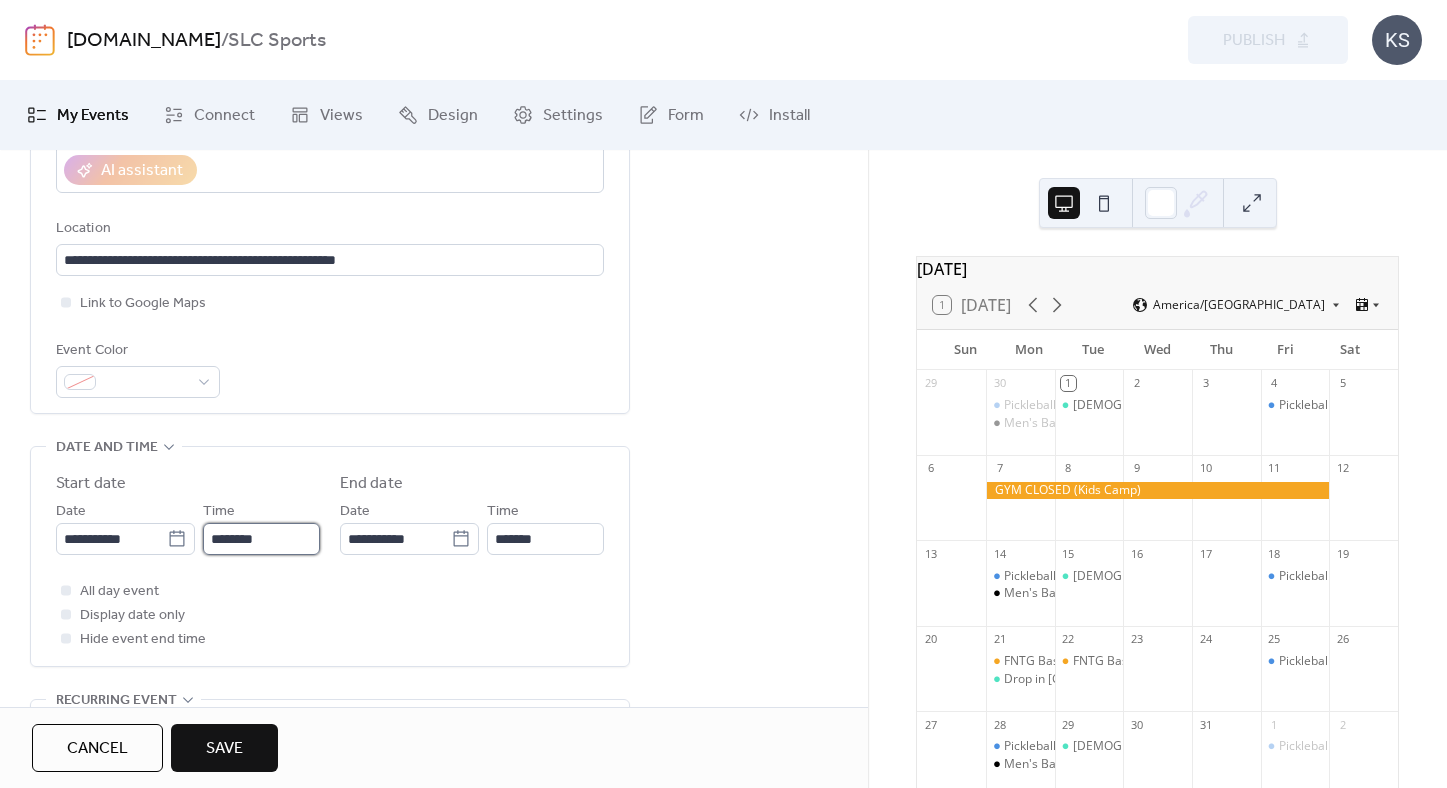 click on "********" at bounding box center [261, 539] 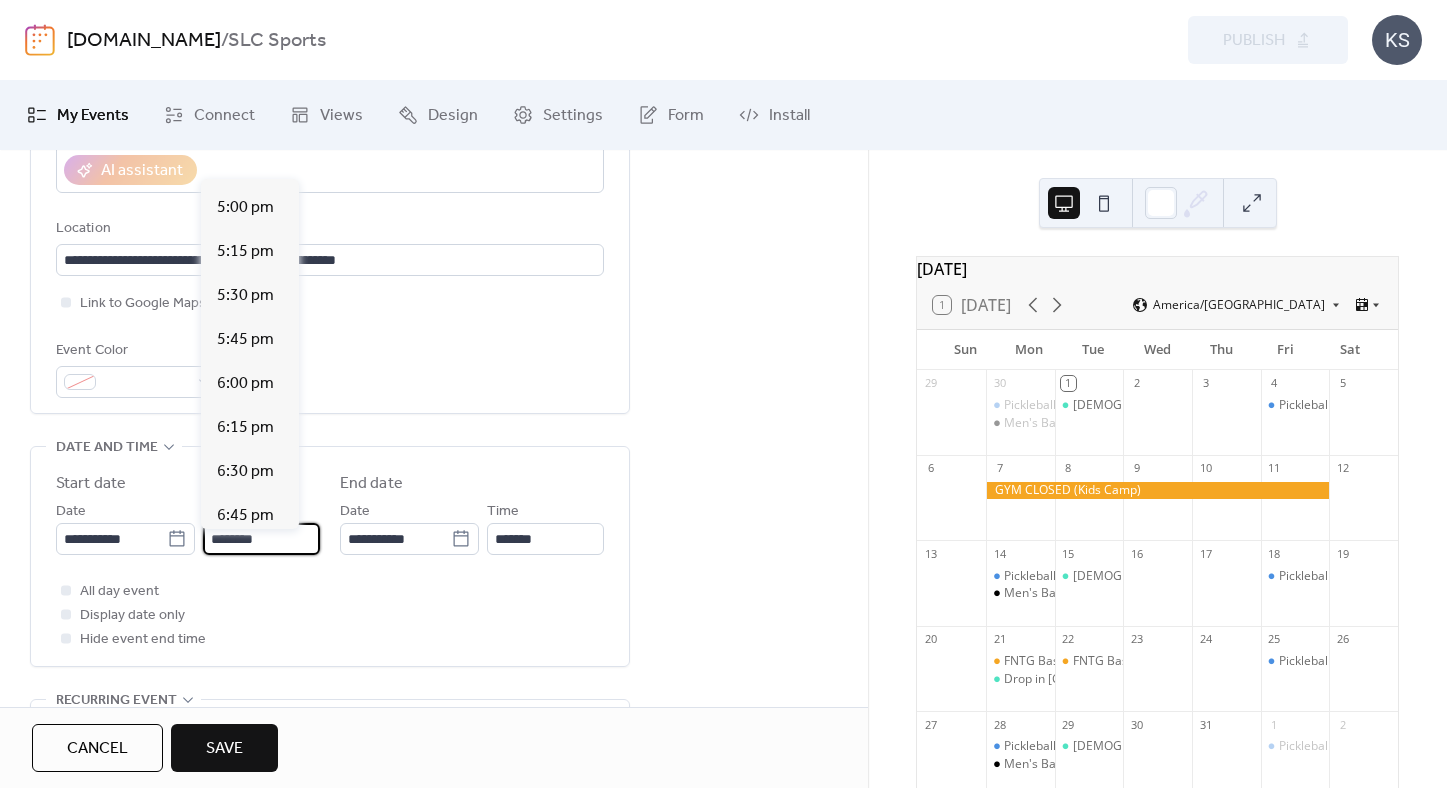 scroll, scrollTop: 3009, scrollLeft: 0, axis: vertical 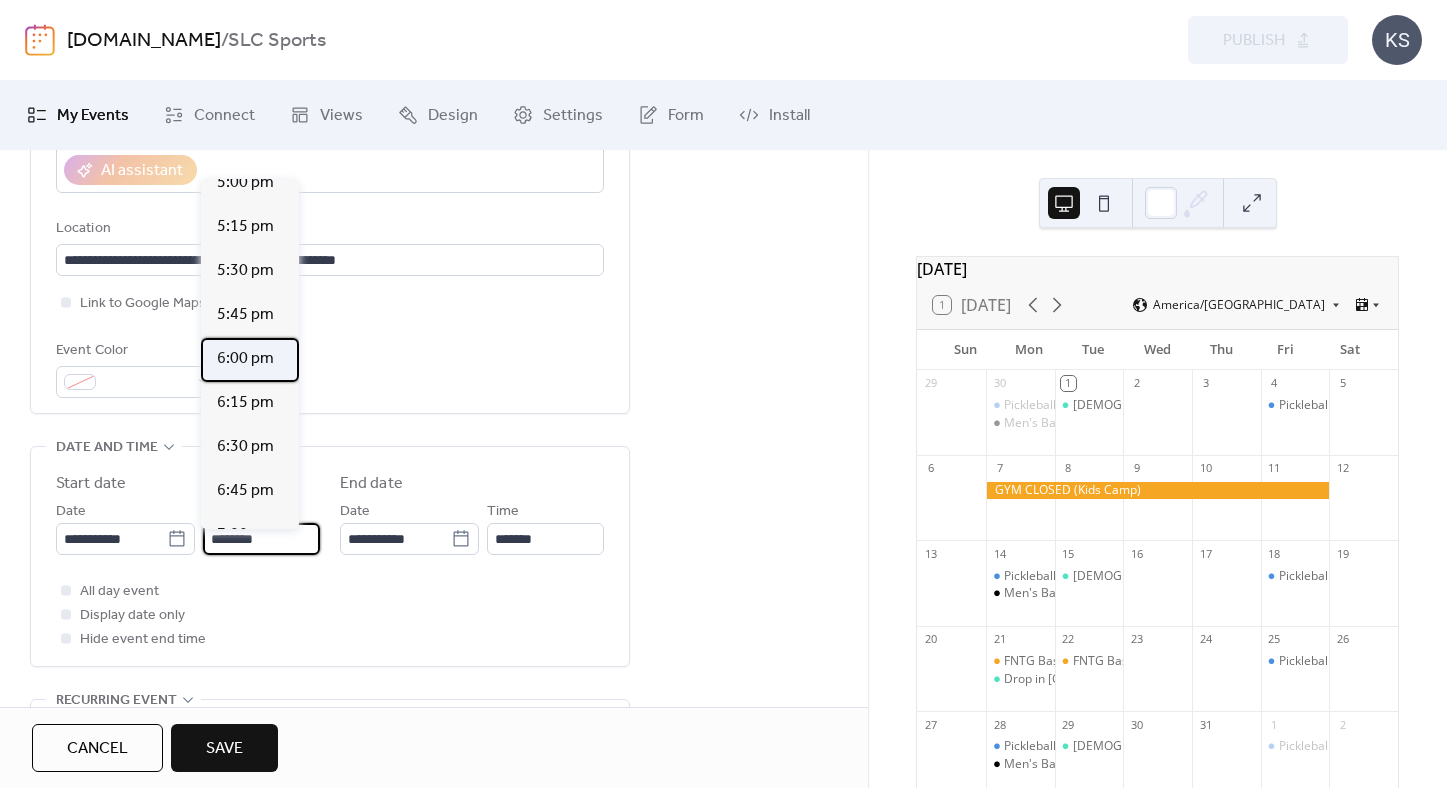 click on "6:00 pm" at bounding box center [245, 359] 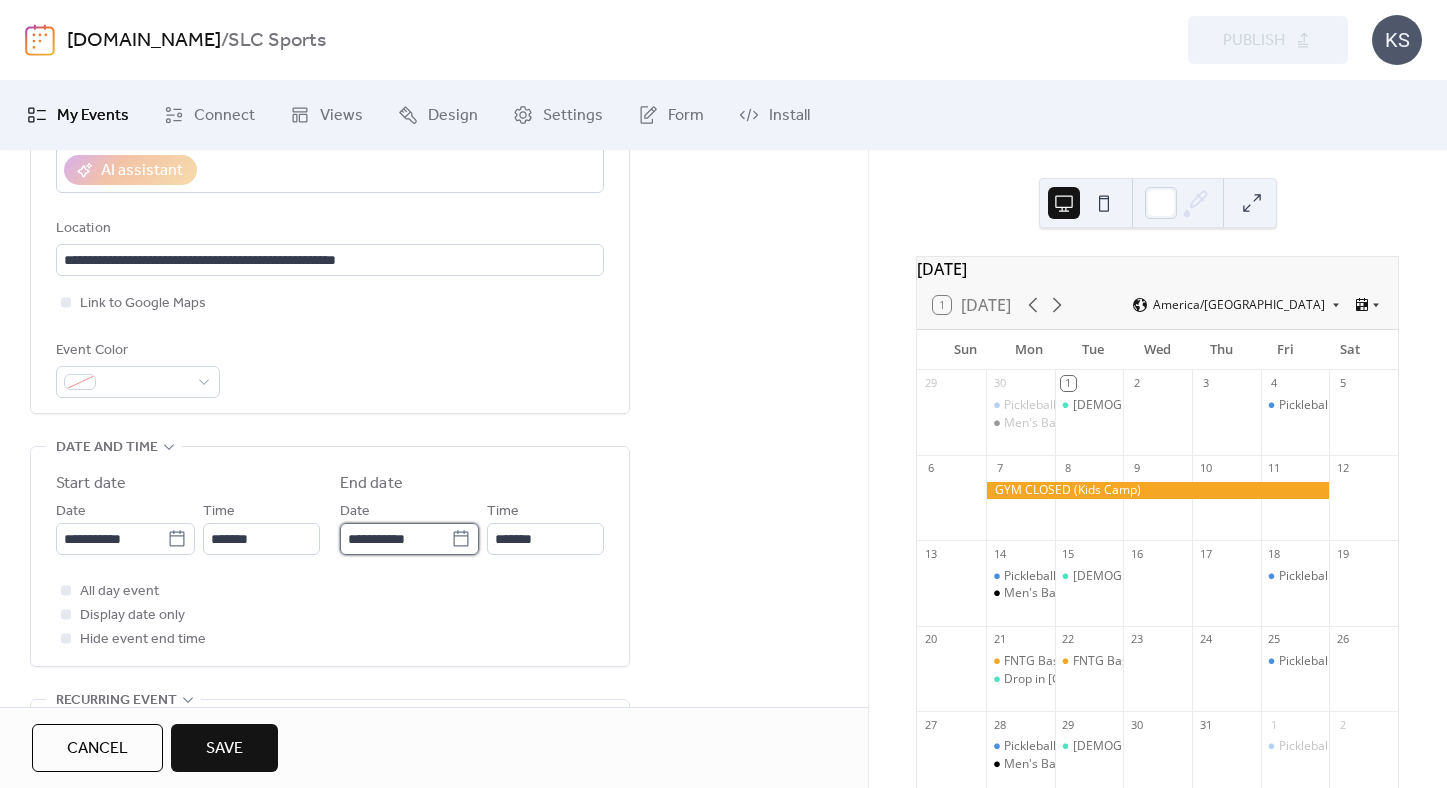 click on "**********" at bounding box center (395, 539) 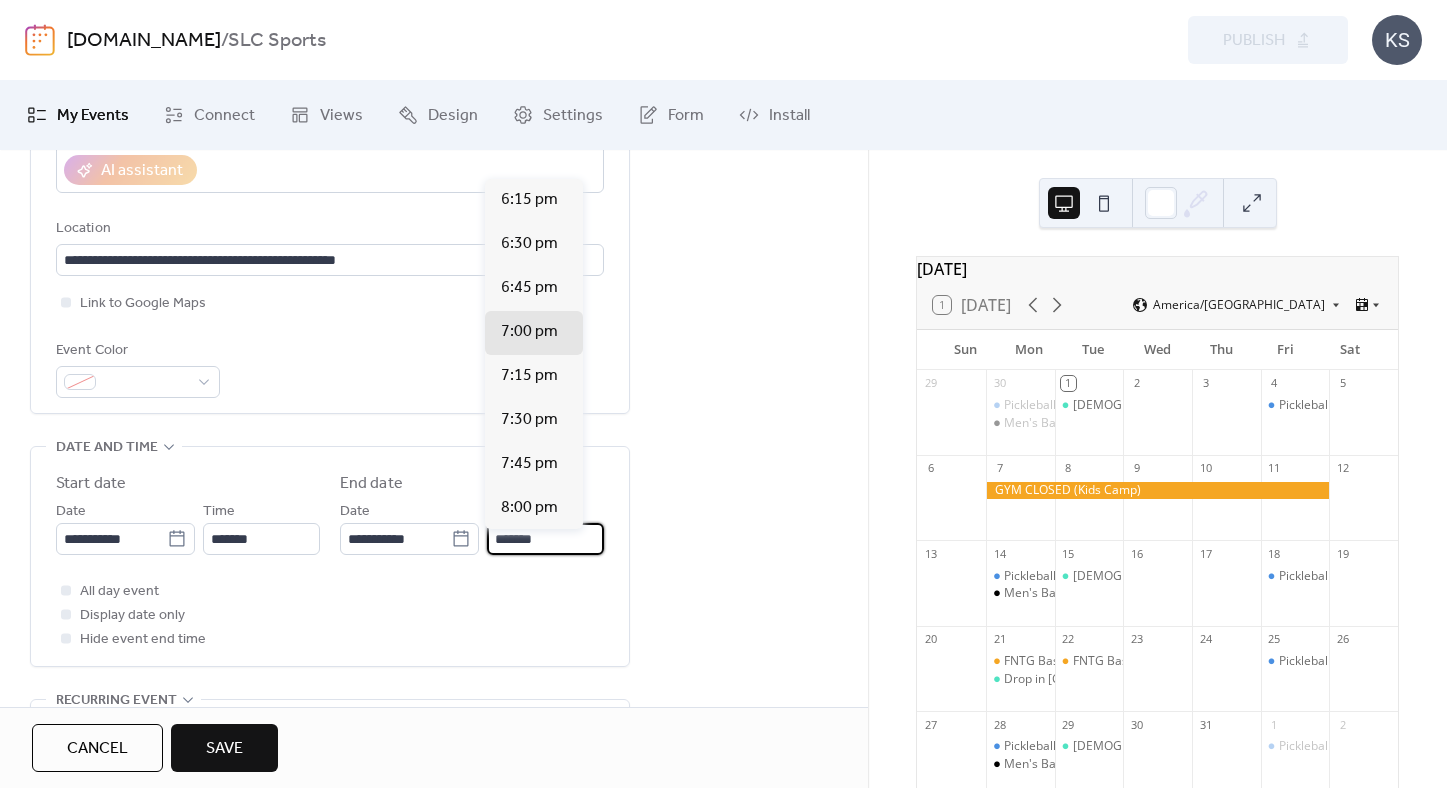 click on "*******" at bounding box center (545, 539) 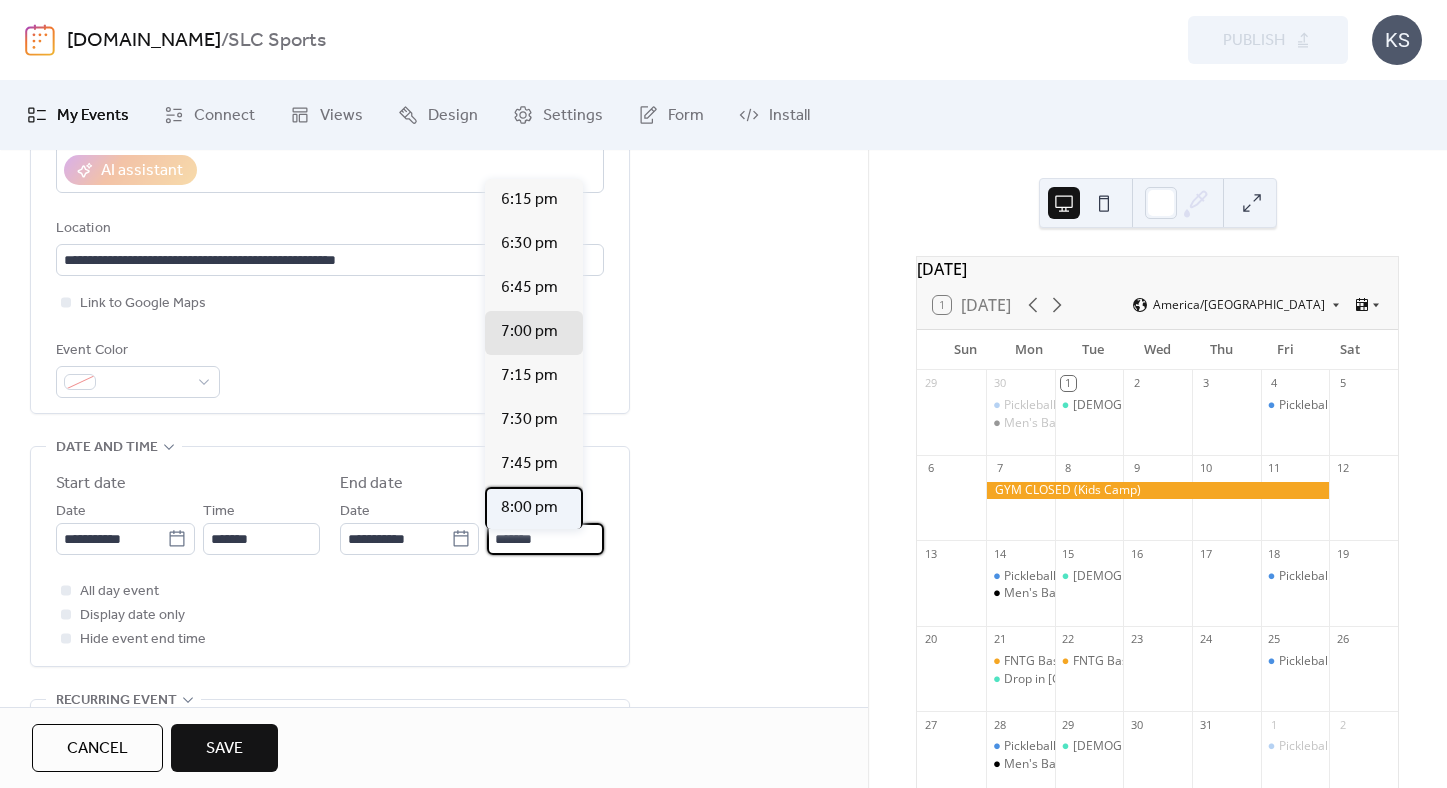 click on "8:00 pm" at bounding box center [529, 508] 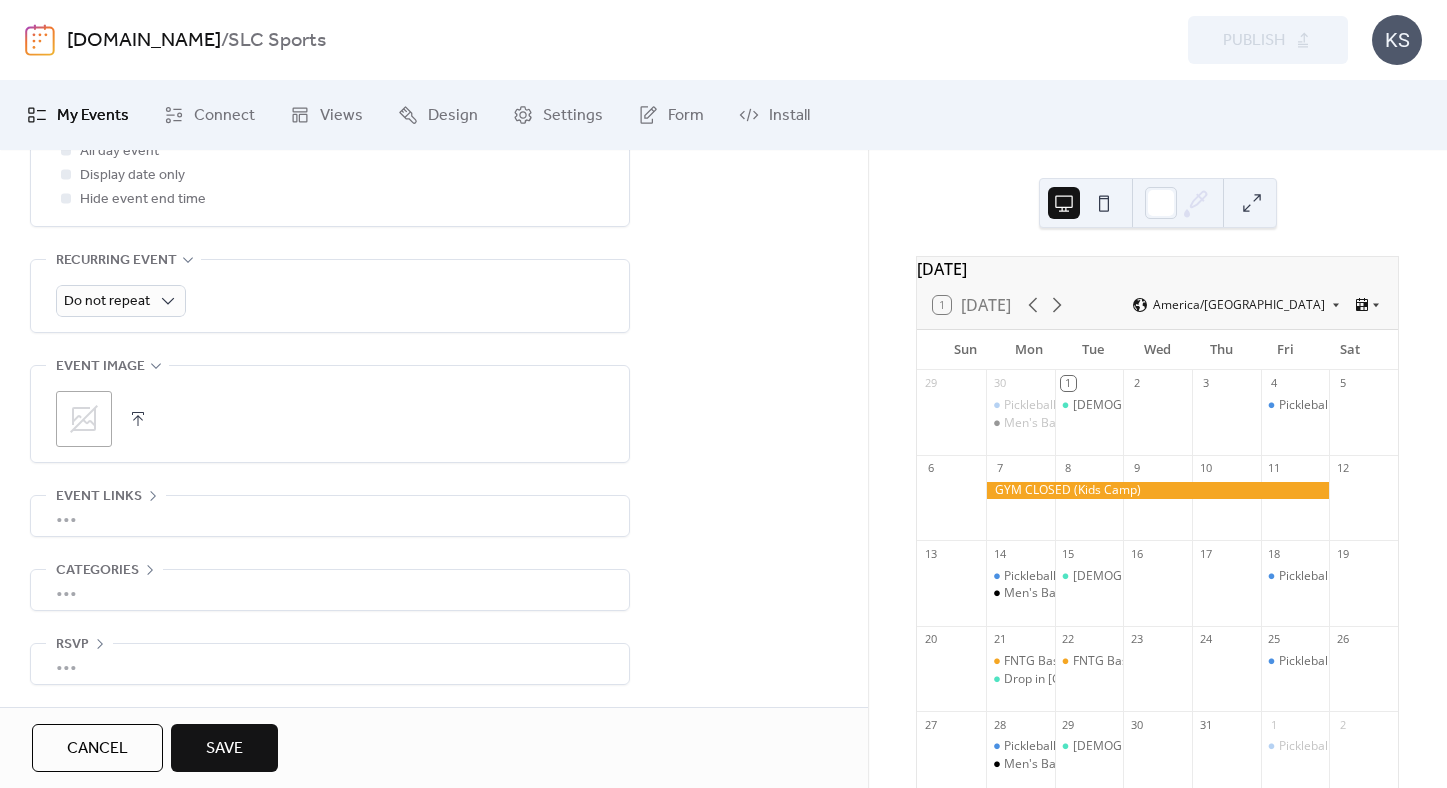 scroll, scrollTop: 845, scrollLeft: 0, axis: vertical 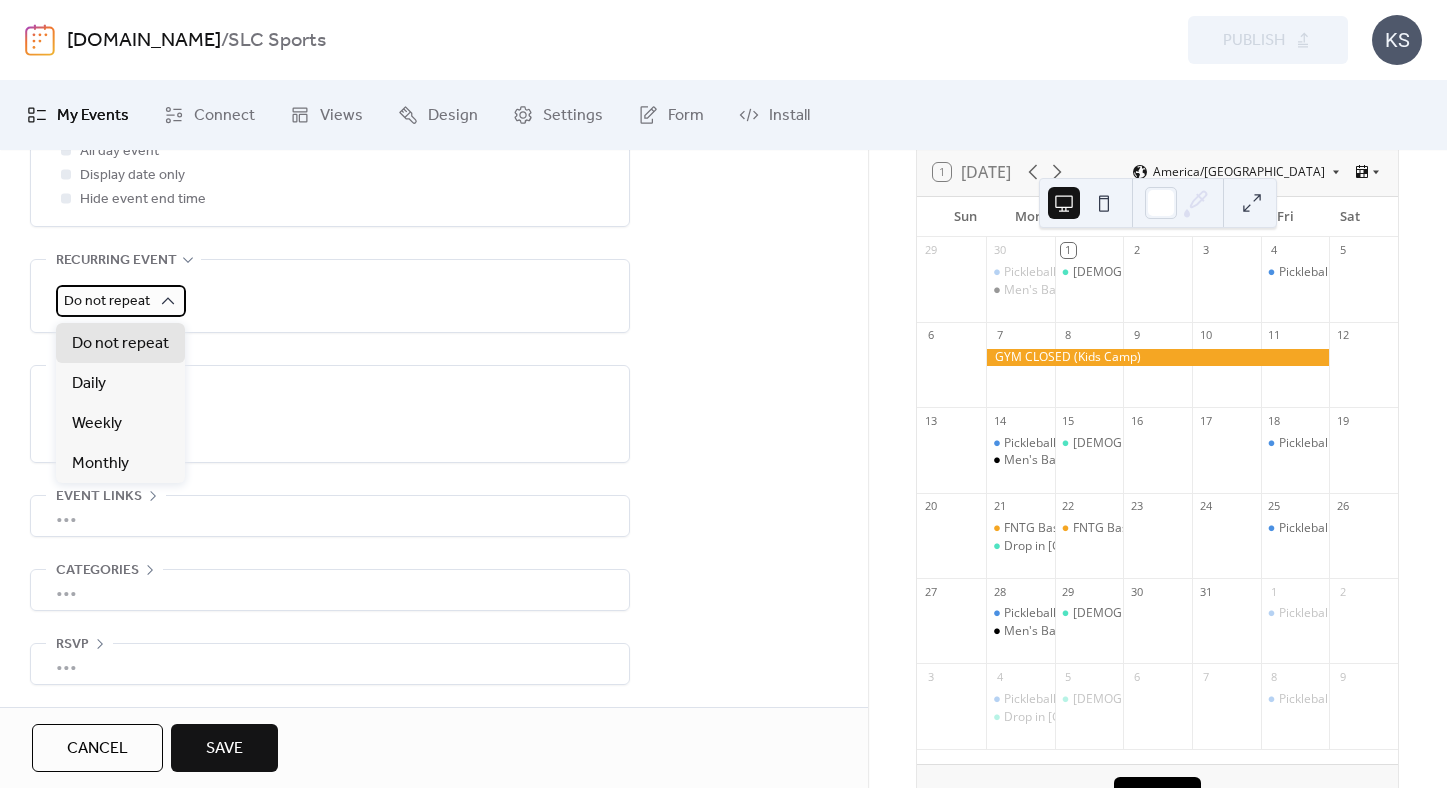 click on "Do not repeat" at bounding box center [107, 301] 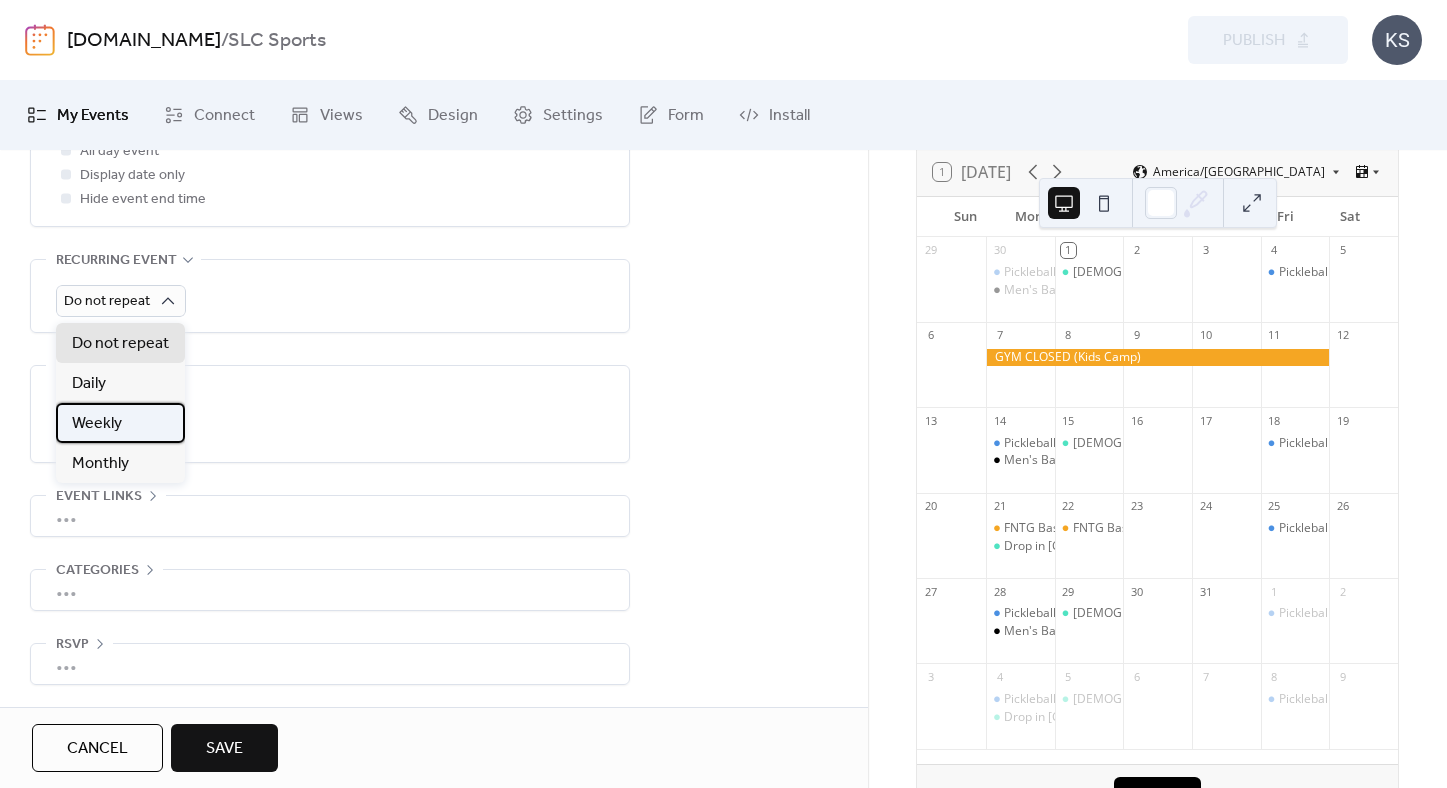 click on "Weekly" at bounding box center (97, 424) 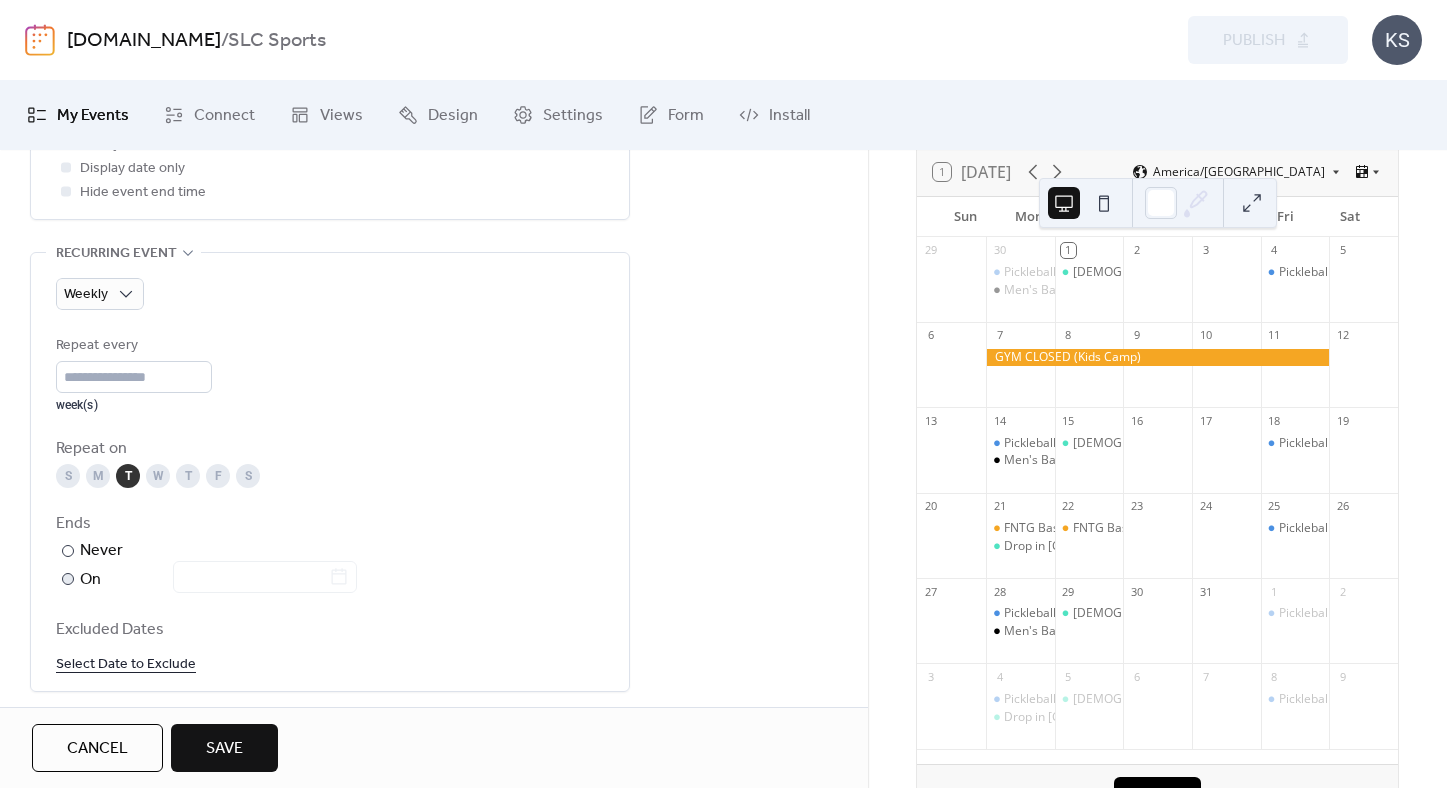 scroll, scrollTop: 916, scrollLeft: 0, axis: vertical 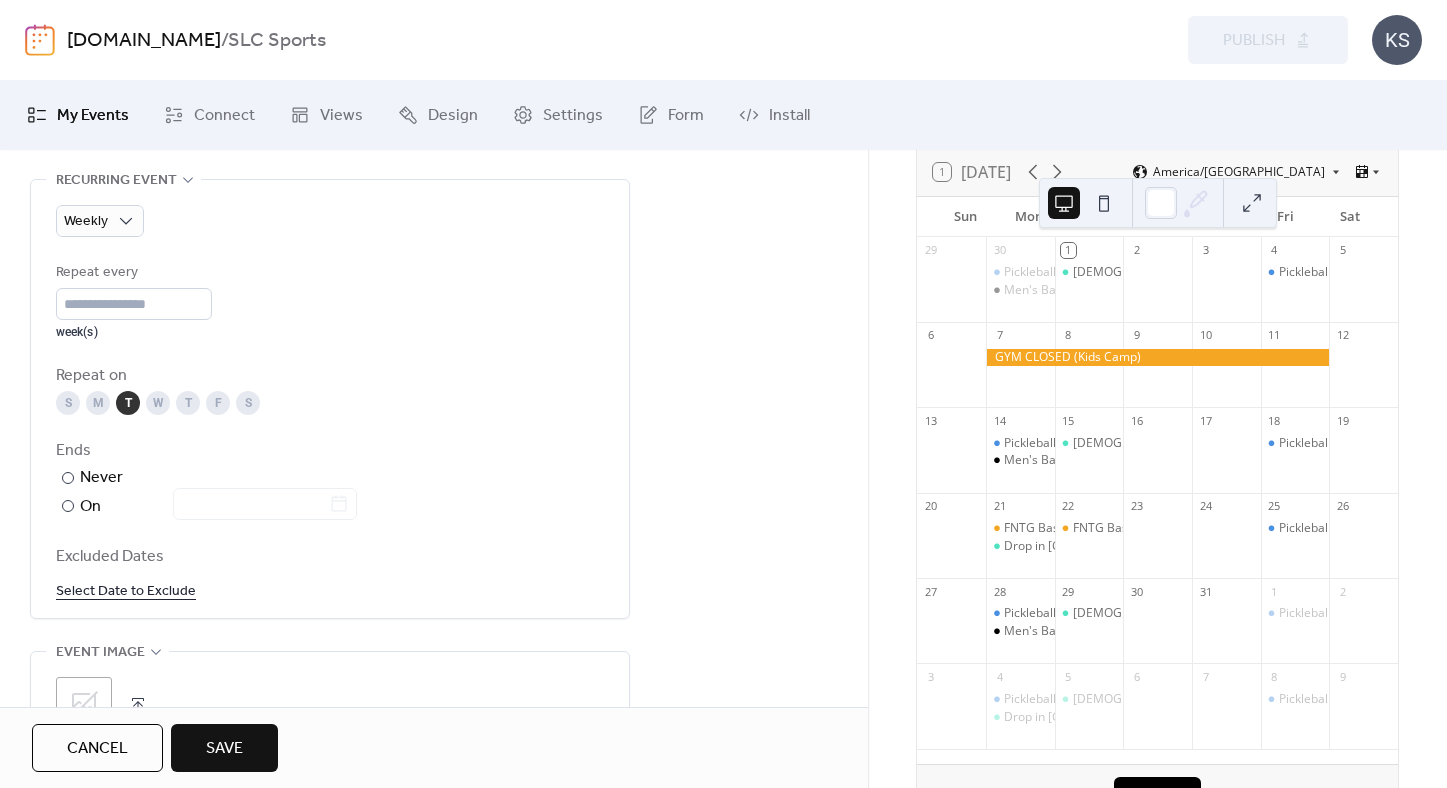 click on "Select Date to Exclude" at bounding box center (126, 590) 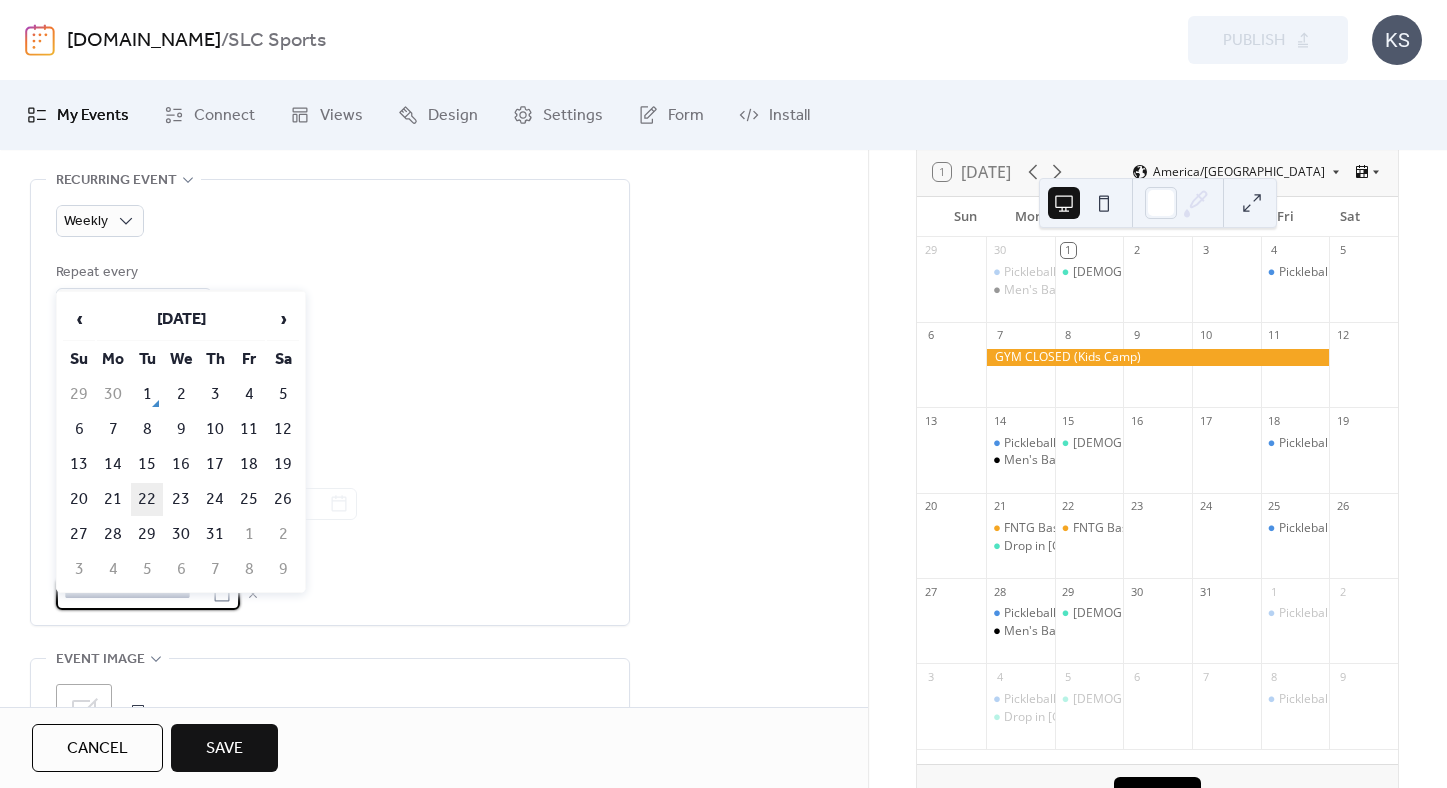 click on "22" at bounding box center [147, 499] 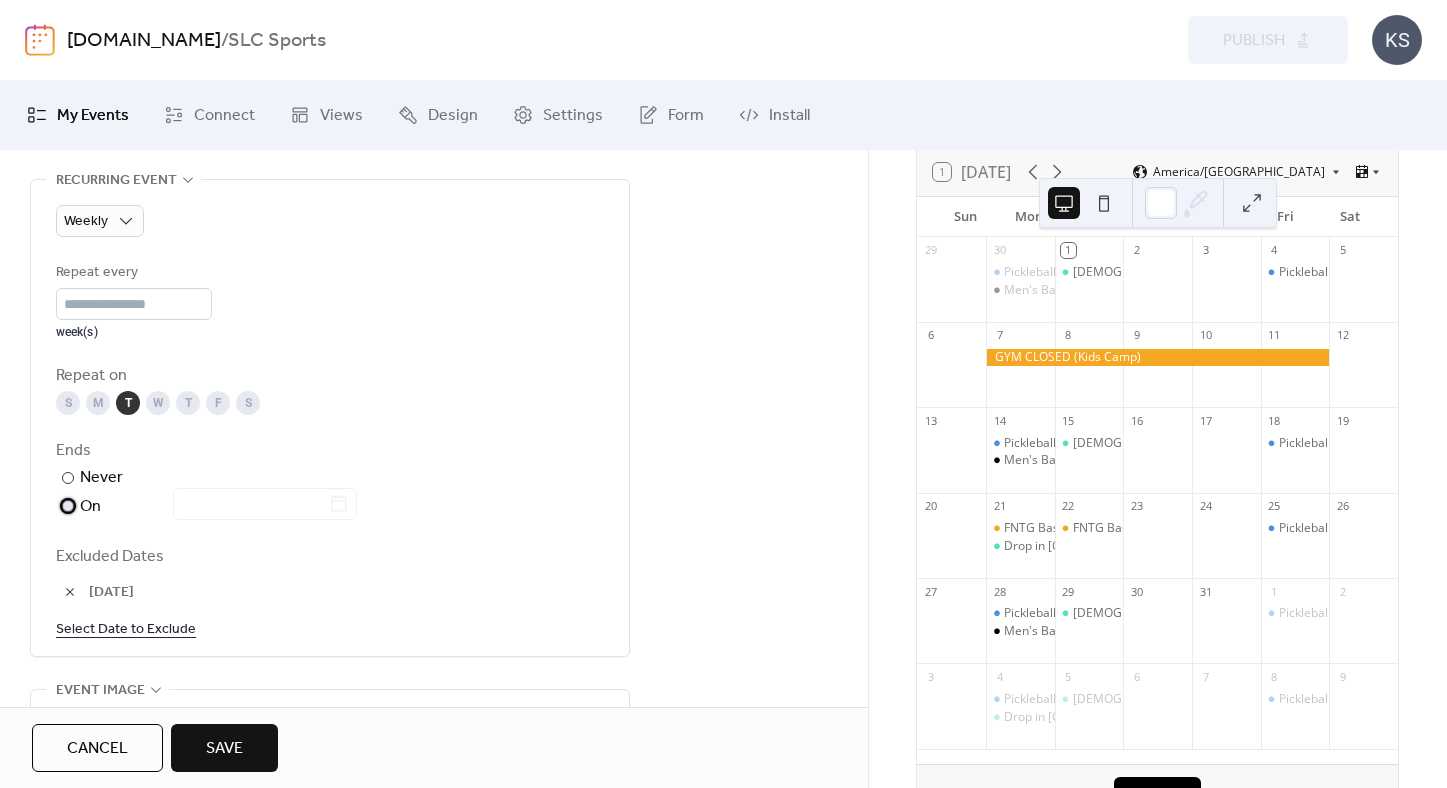 click at bounding box center [68, 506] 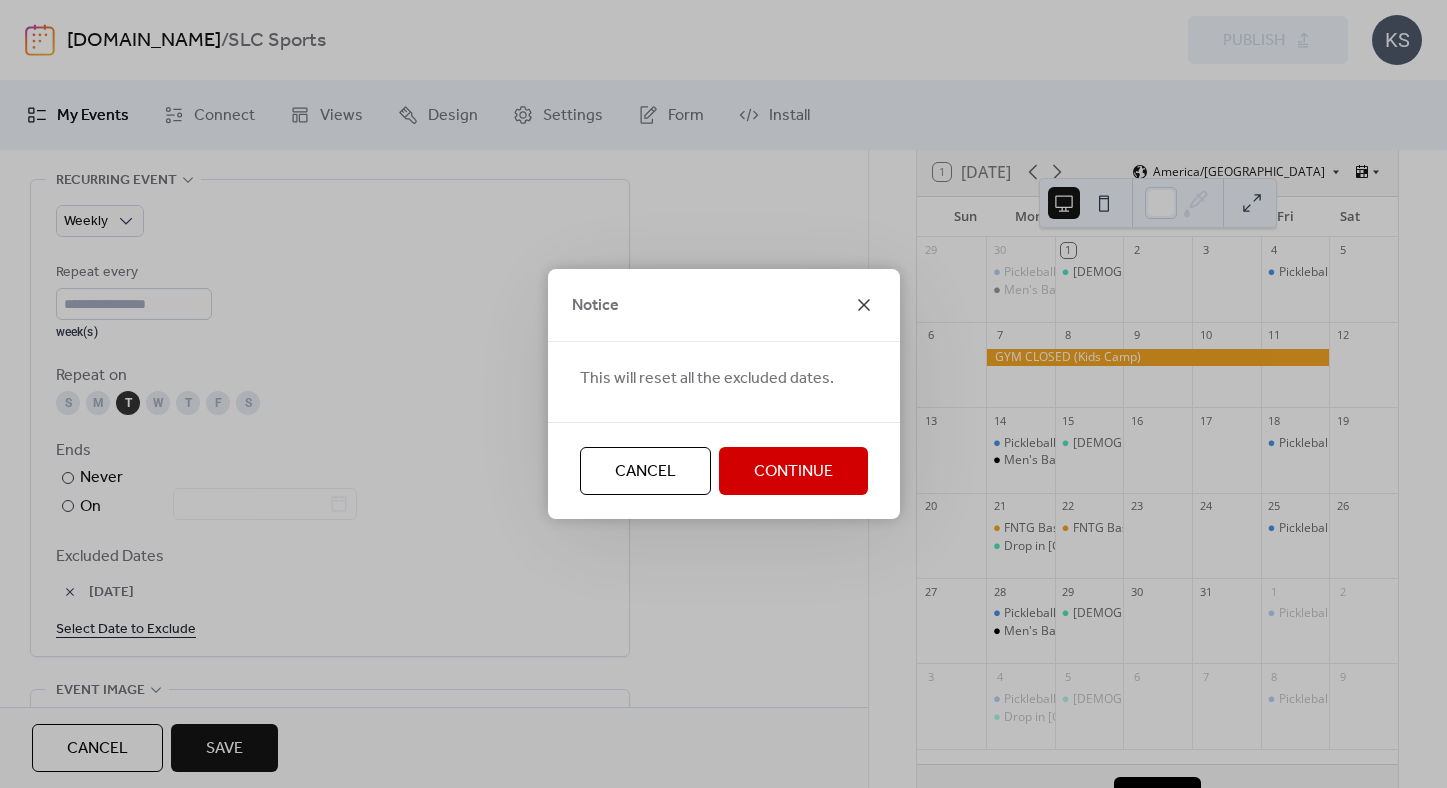 click 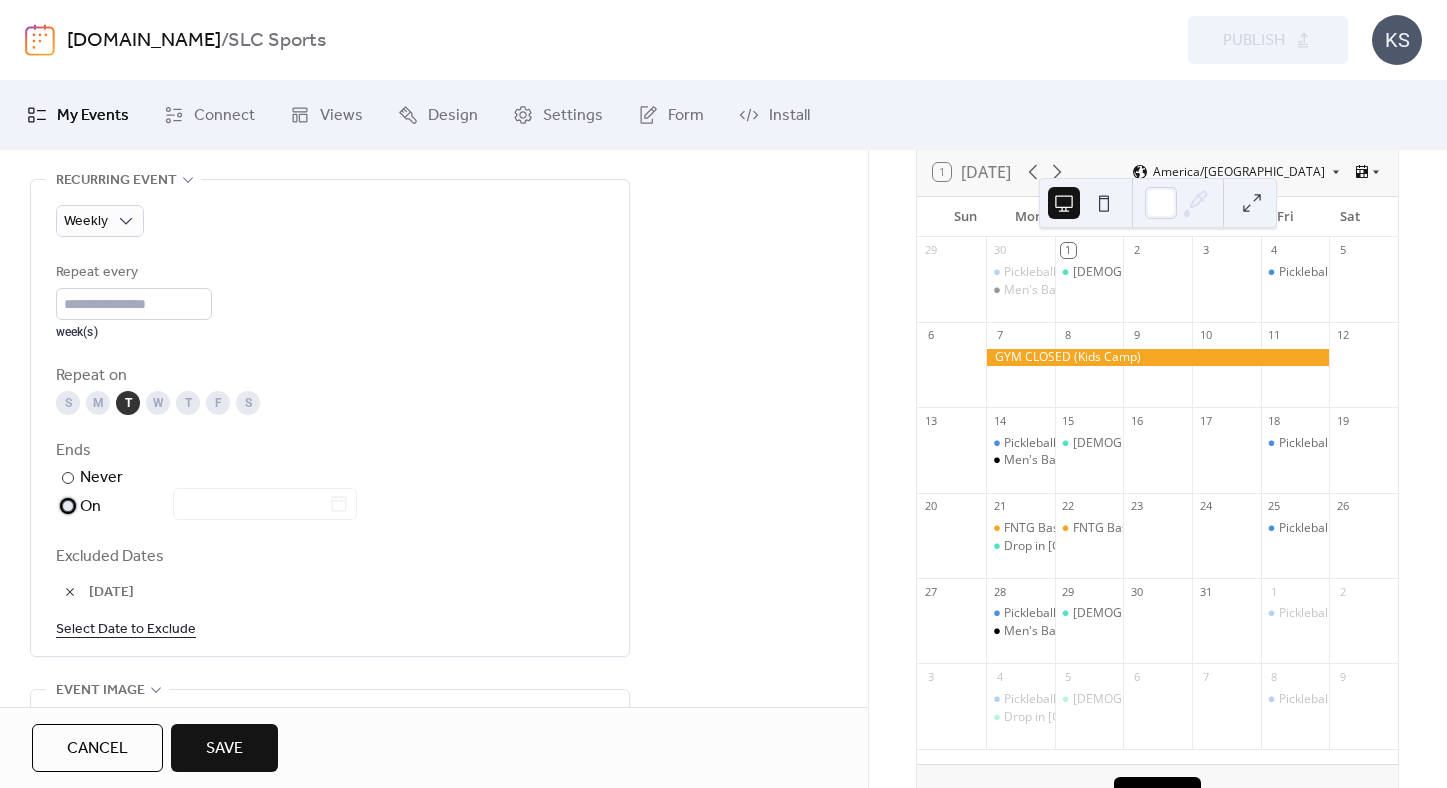 click on "​" at bounding box center [66, 506] 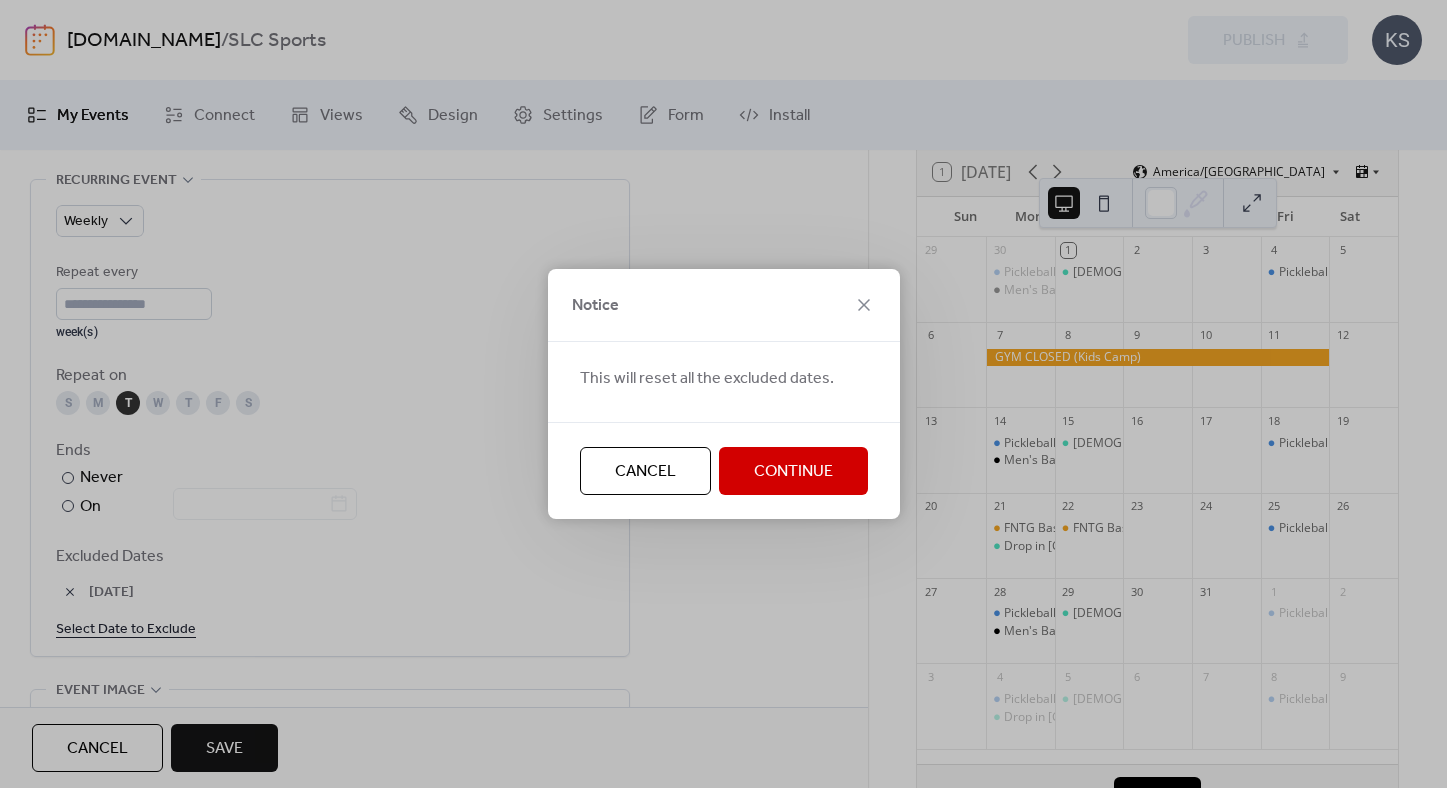 click on "Continue" at bounding box center (793, 472) 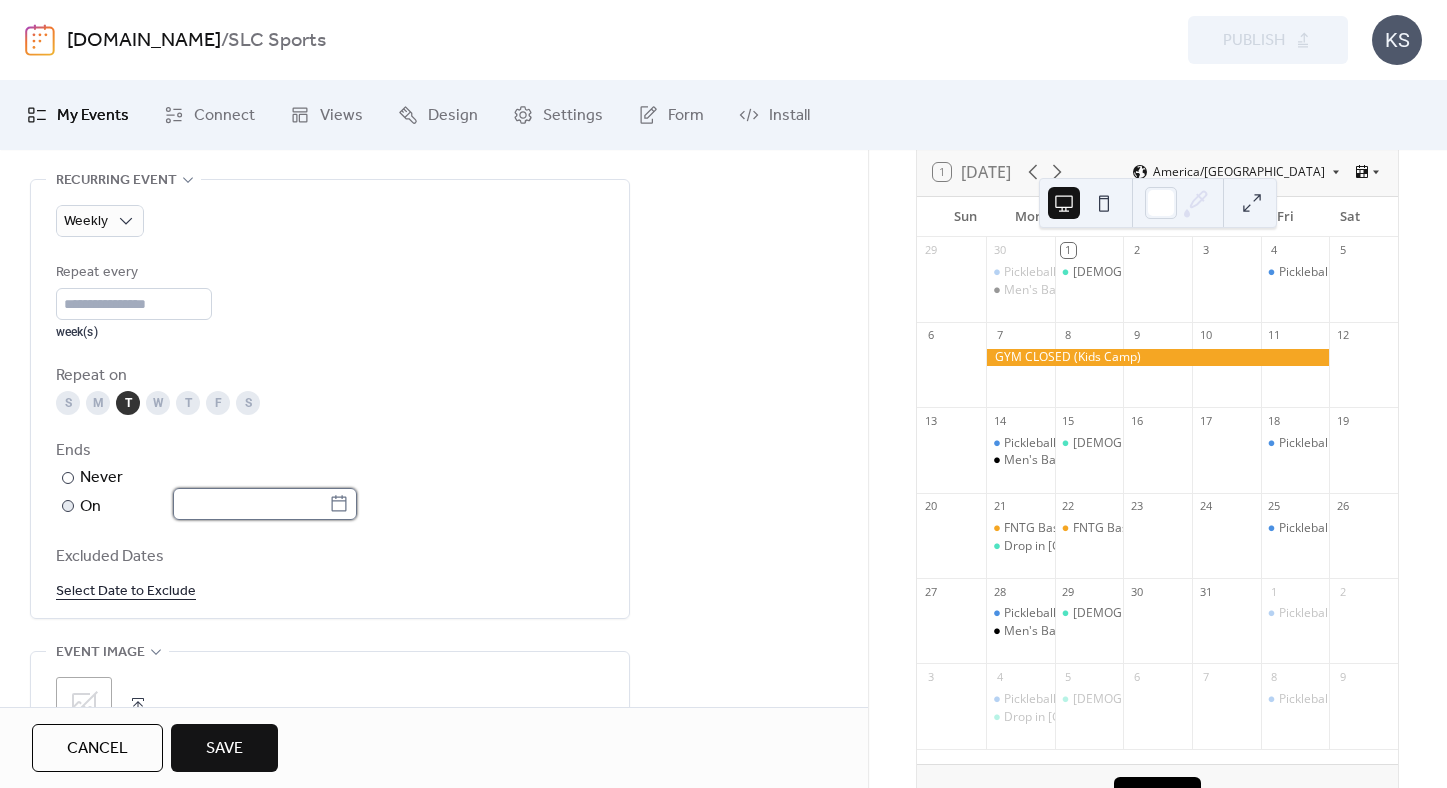 click at bounding box center [251, 504] 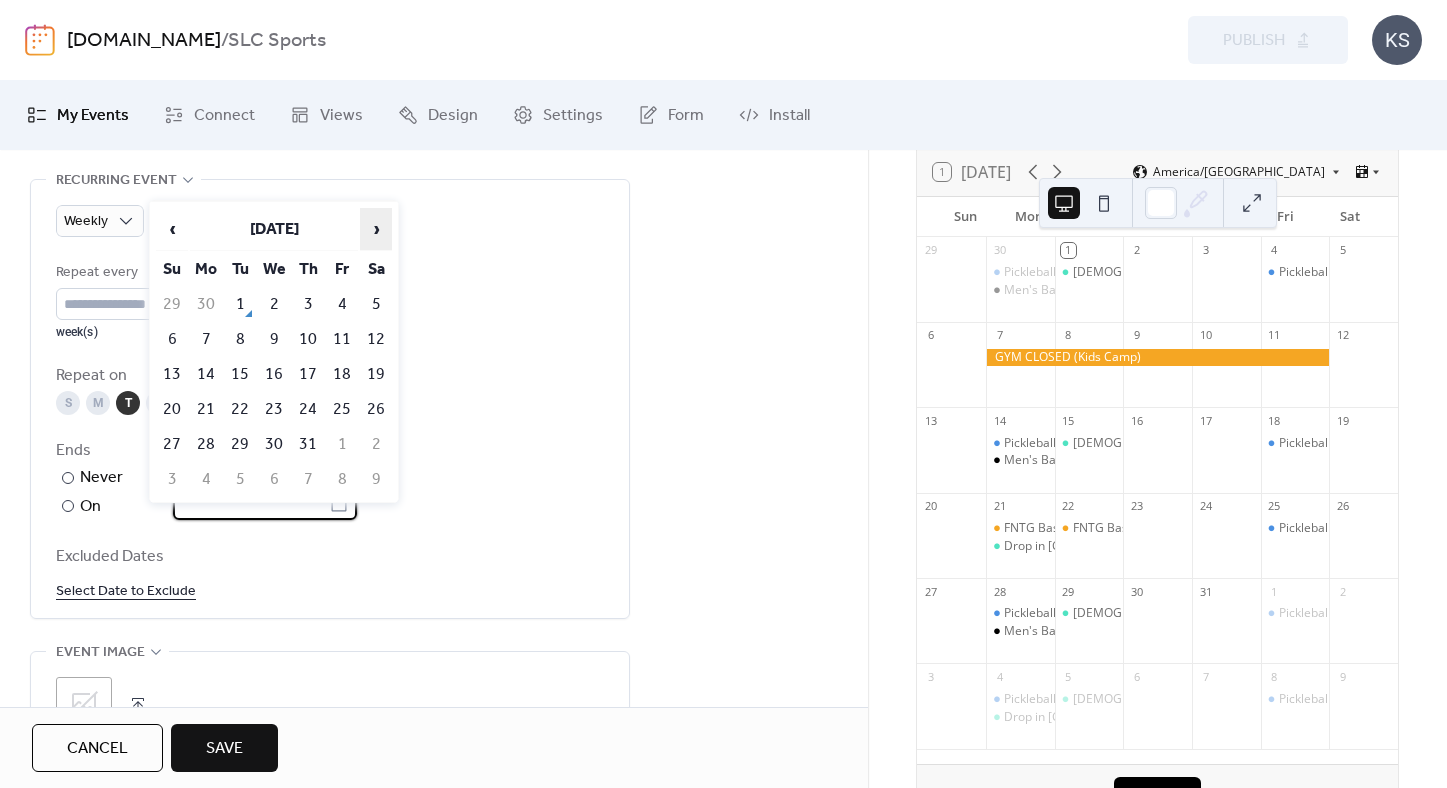 click on "›" at bounding box center [376, 229] 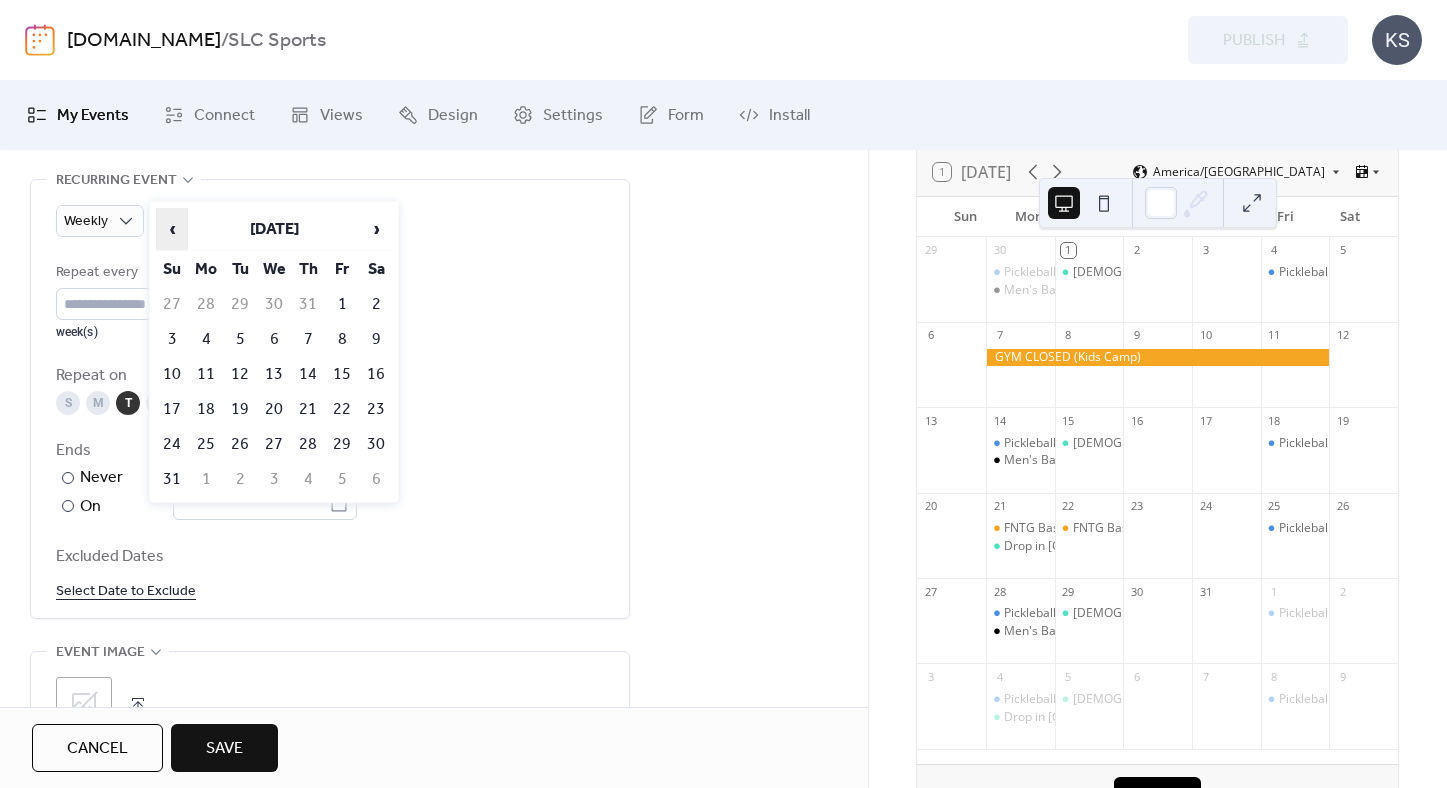 click on "‹" at bounding box center [172, 229] 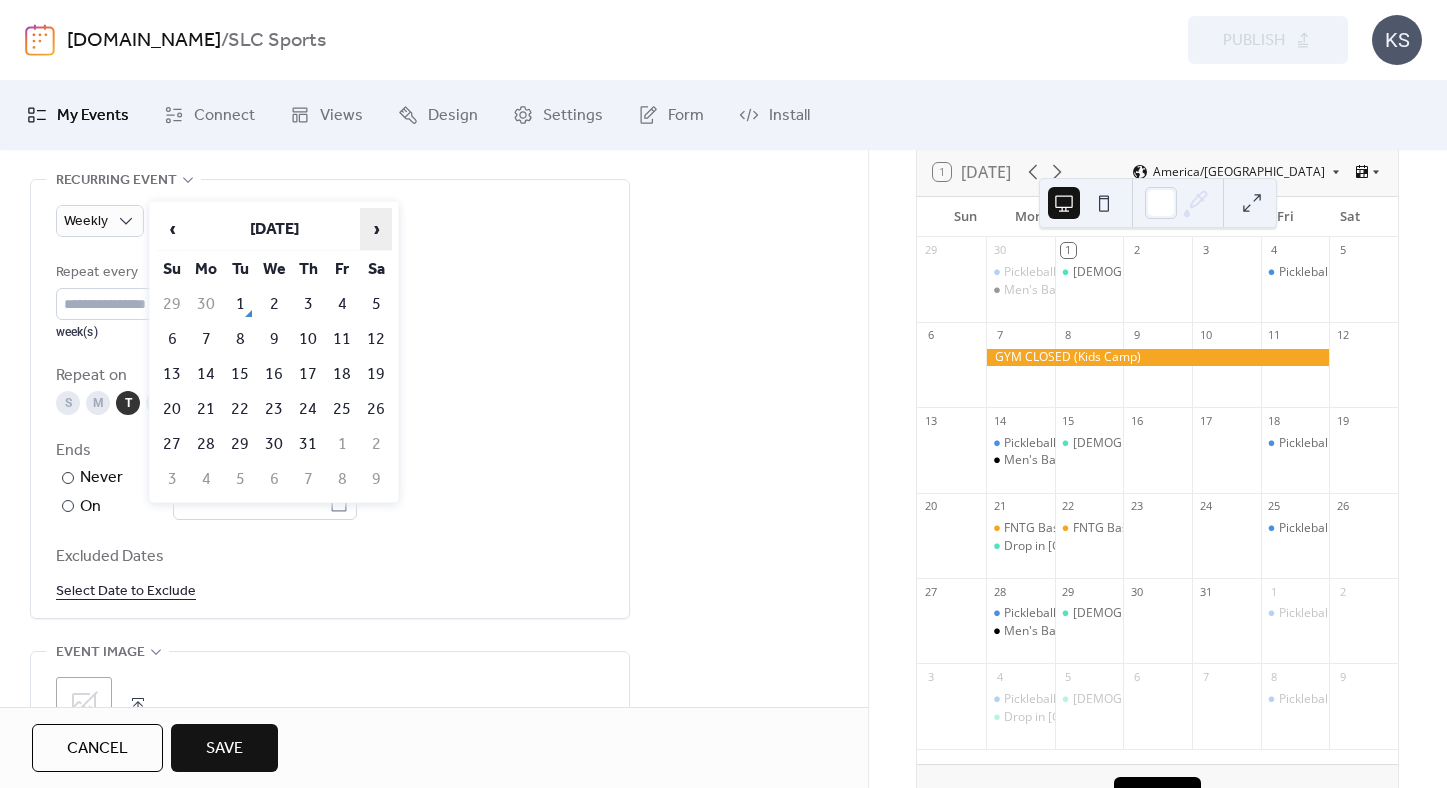 click on "›" at bounding box center (376, 229) 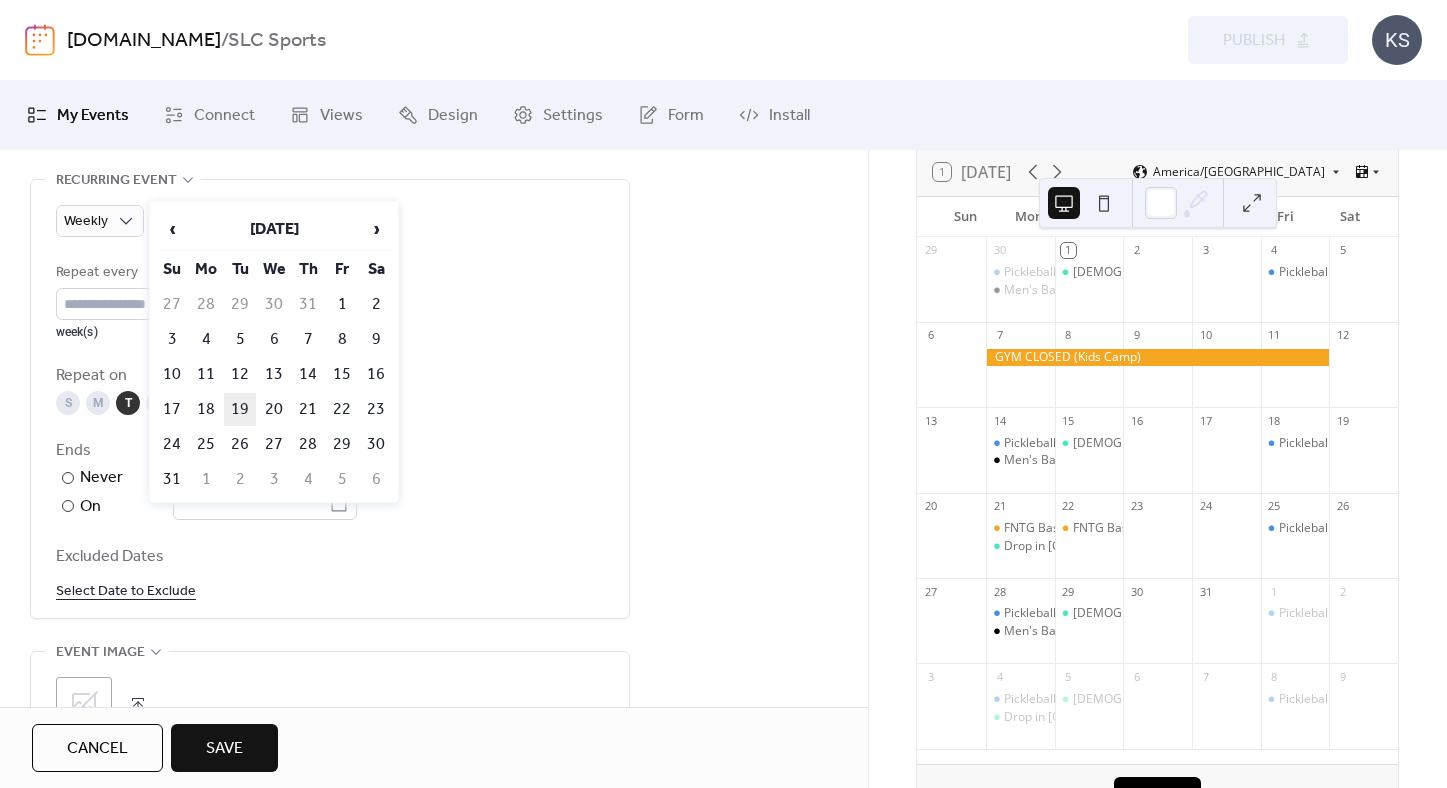 click on "19" at bounding box center [240, 409] 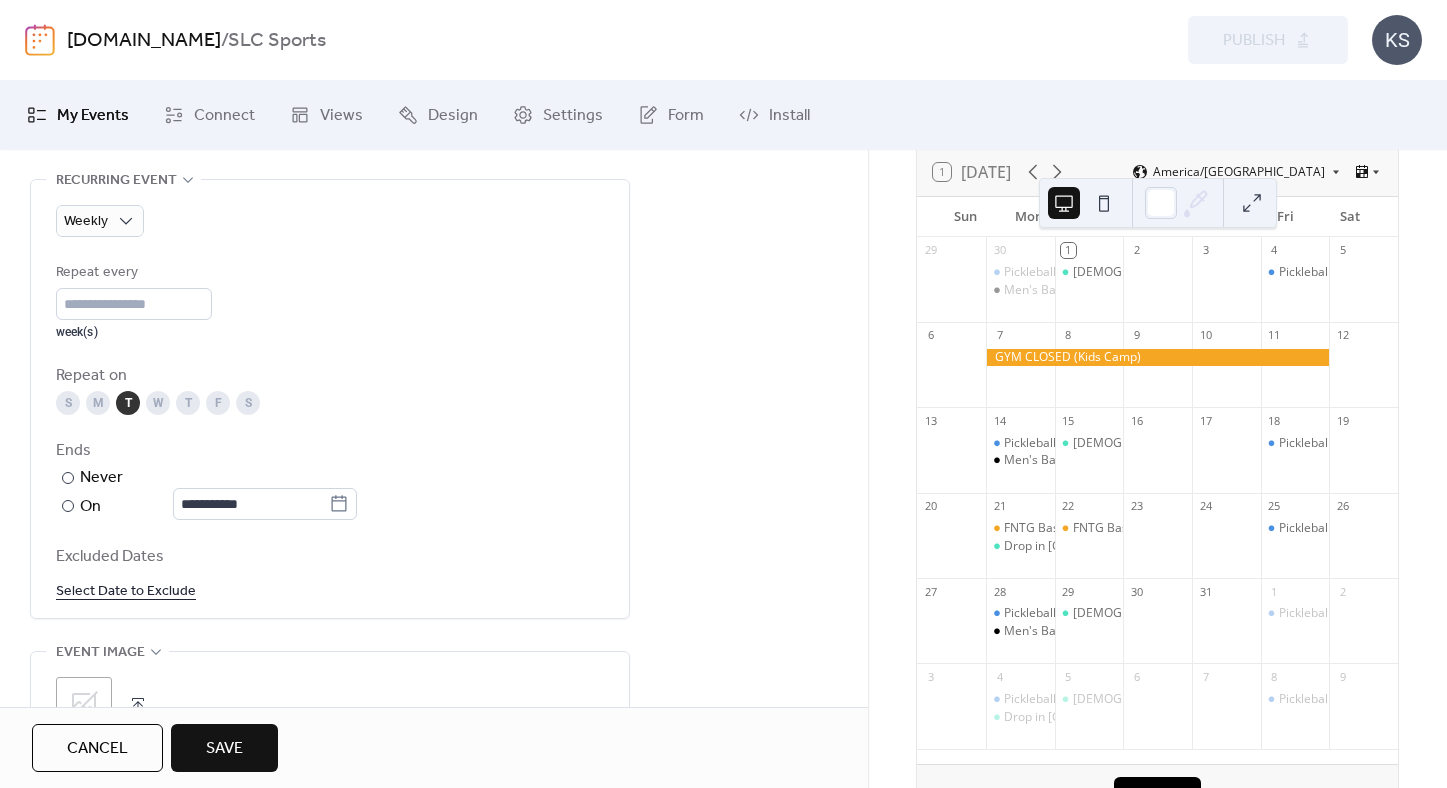 click on "Select Date to Exclude" at bounding box center [126, 590] 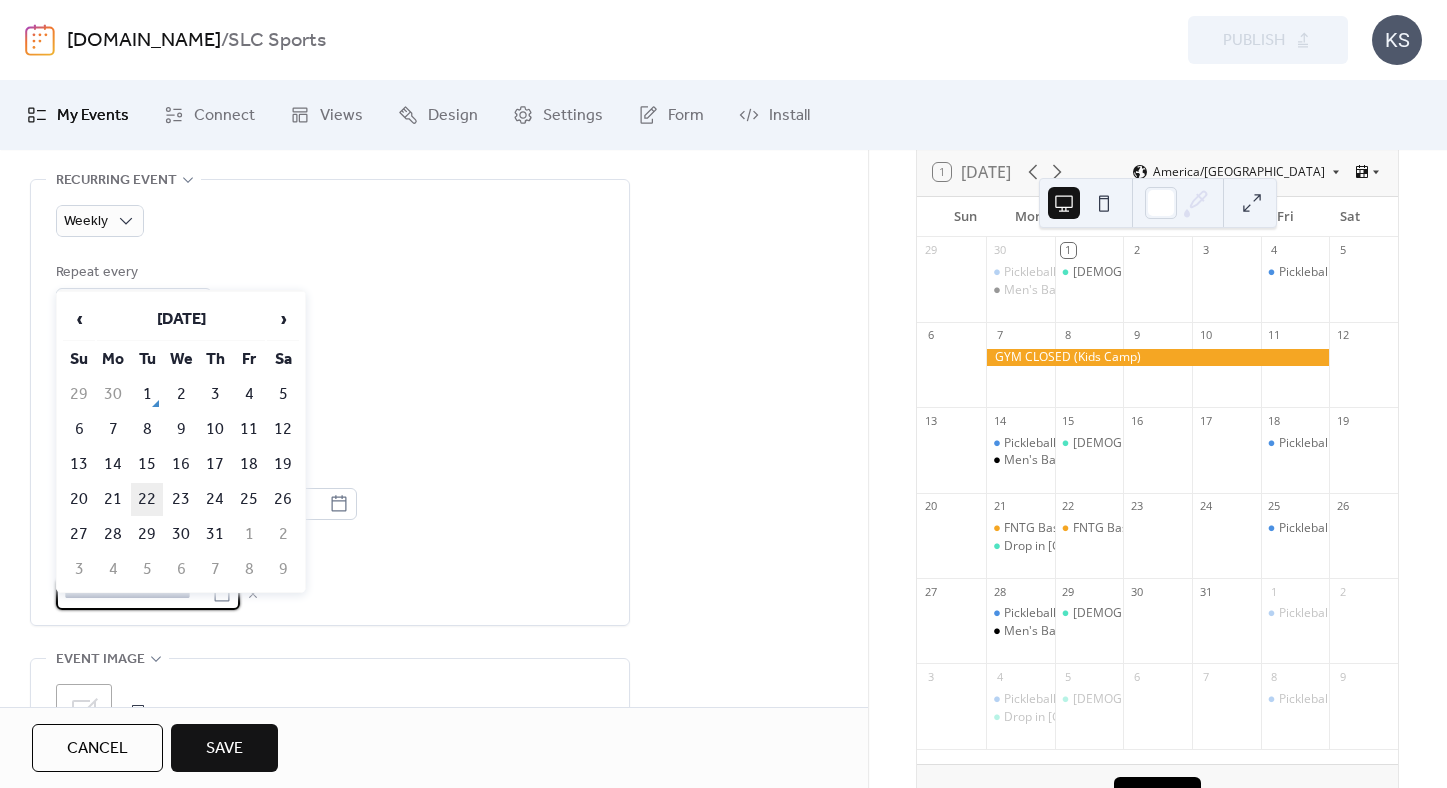 click on "22" at bounding box center (147, 499) 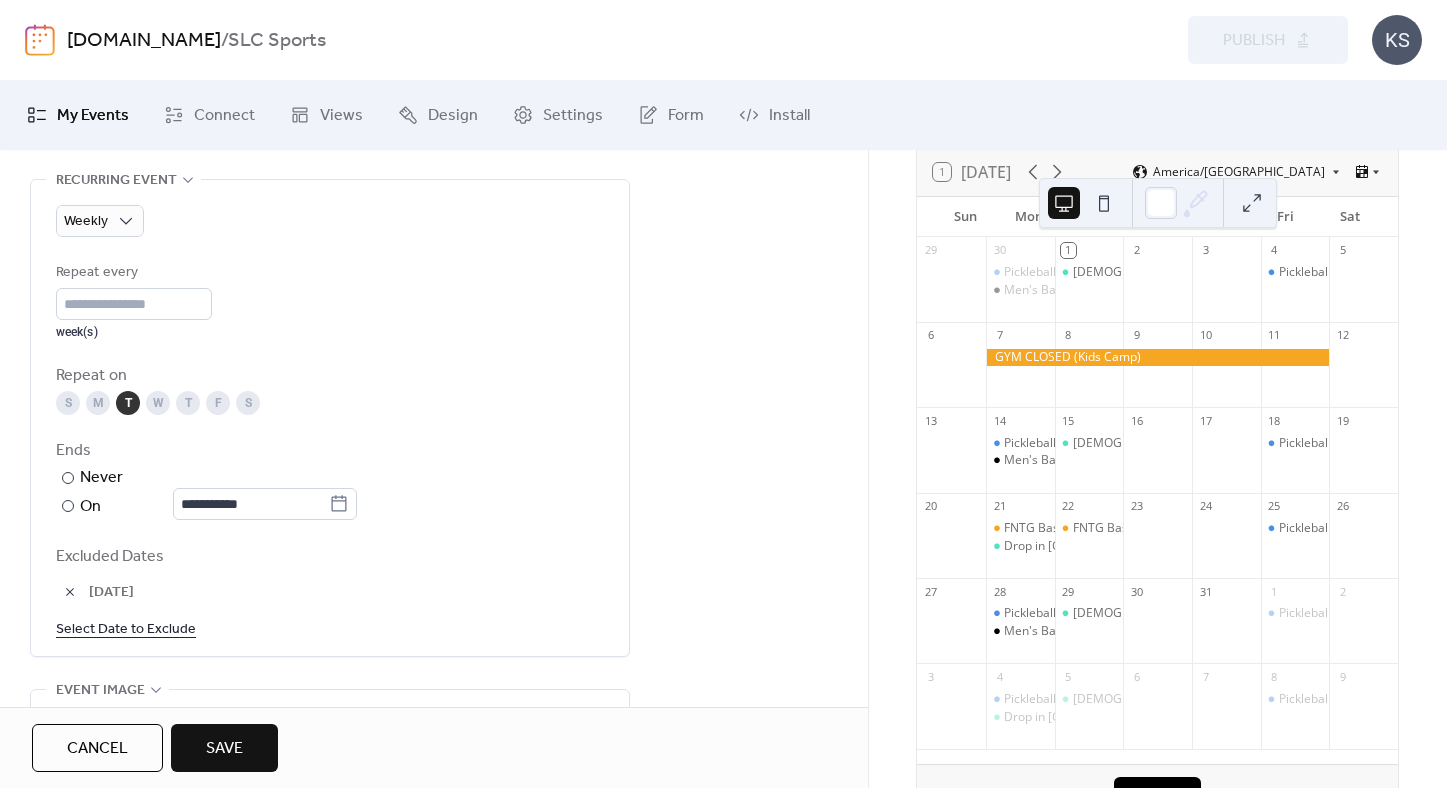 click on "Select Date to Exclude" at bounding box center (126, 628) 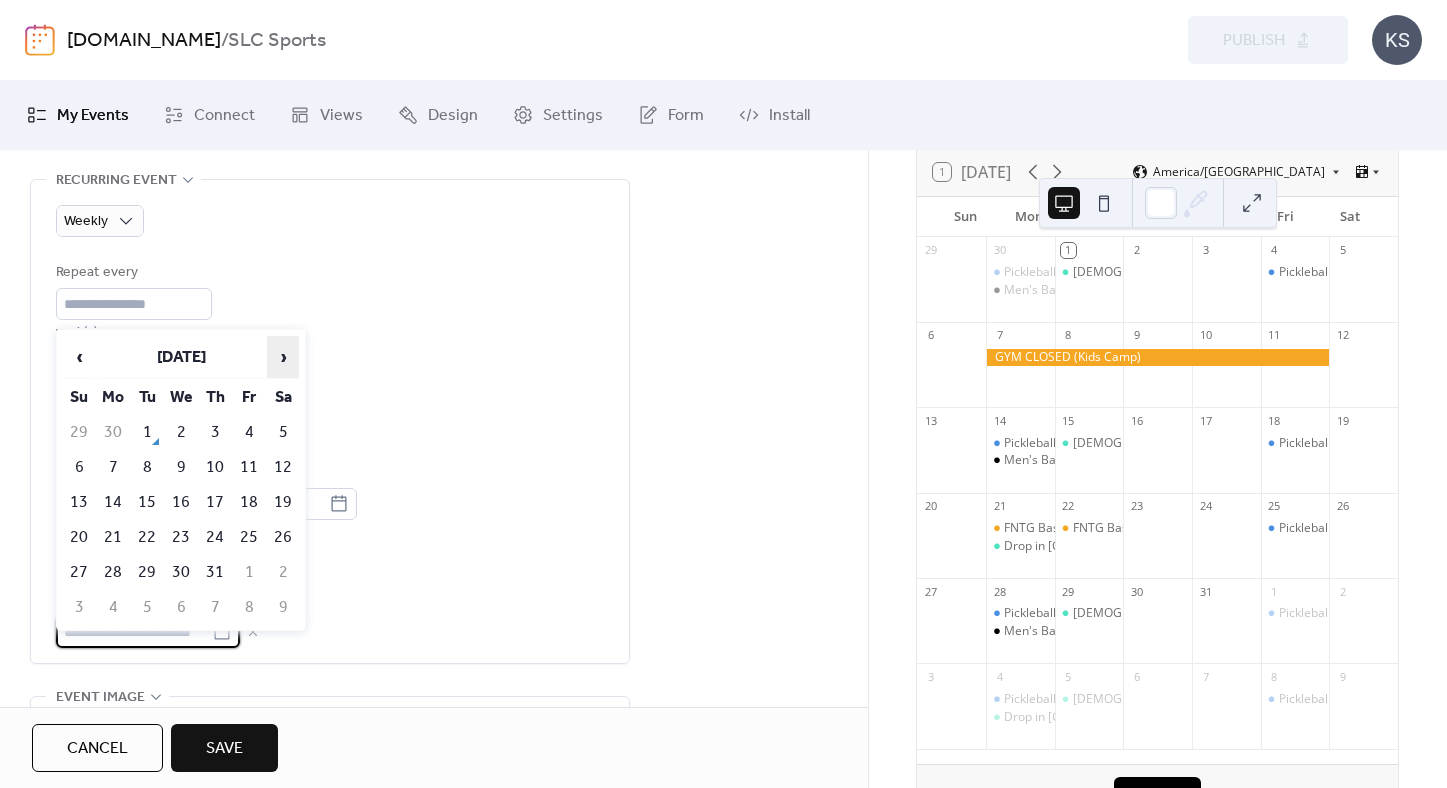 click on "›" at bounding box center [283, 357] 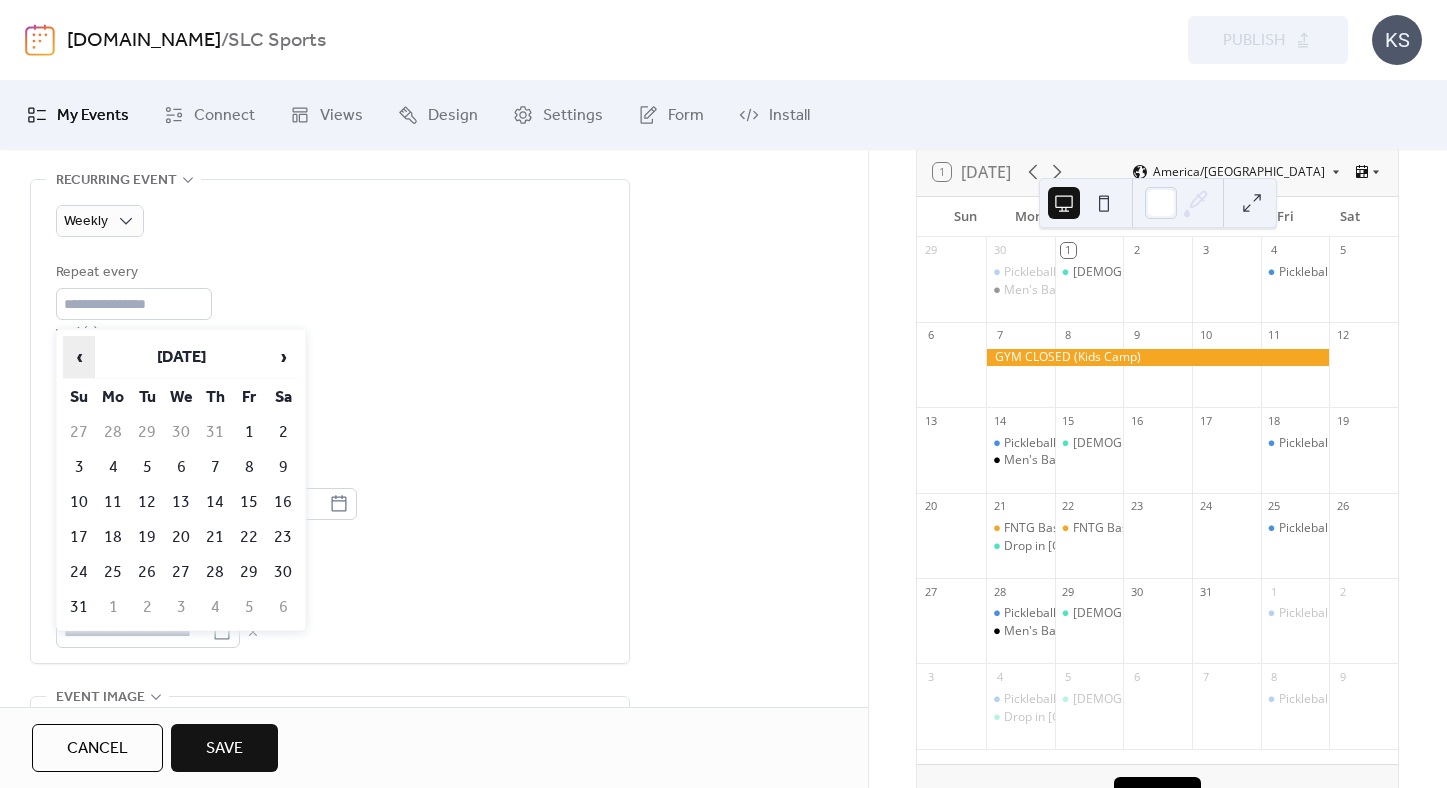 click on "‹" at bounding box center [79, 357] 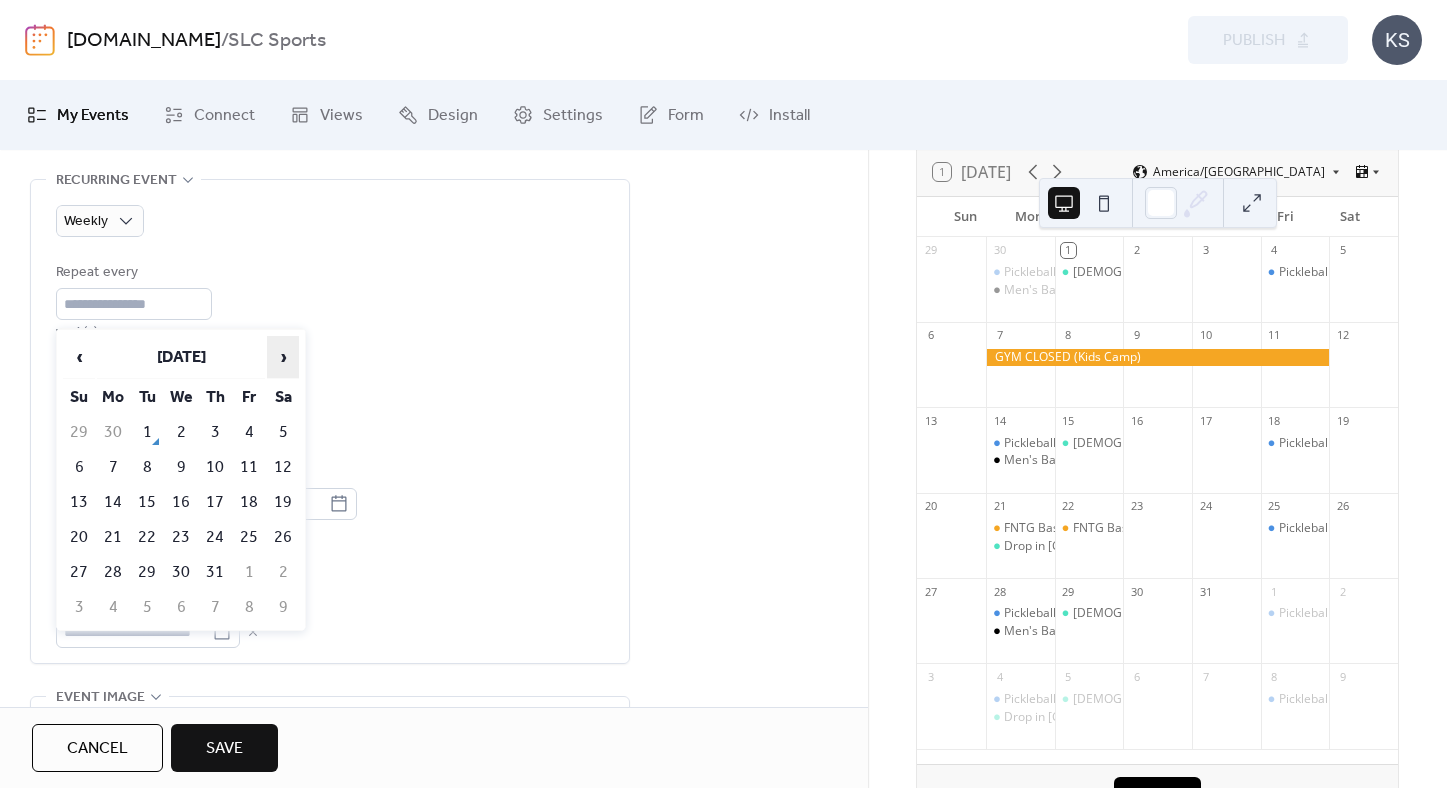 click on "›" at bounding box center (283, 357) 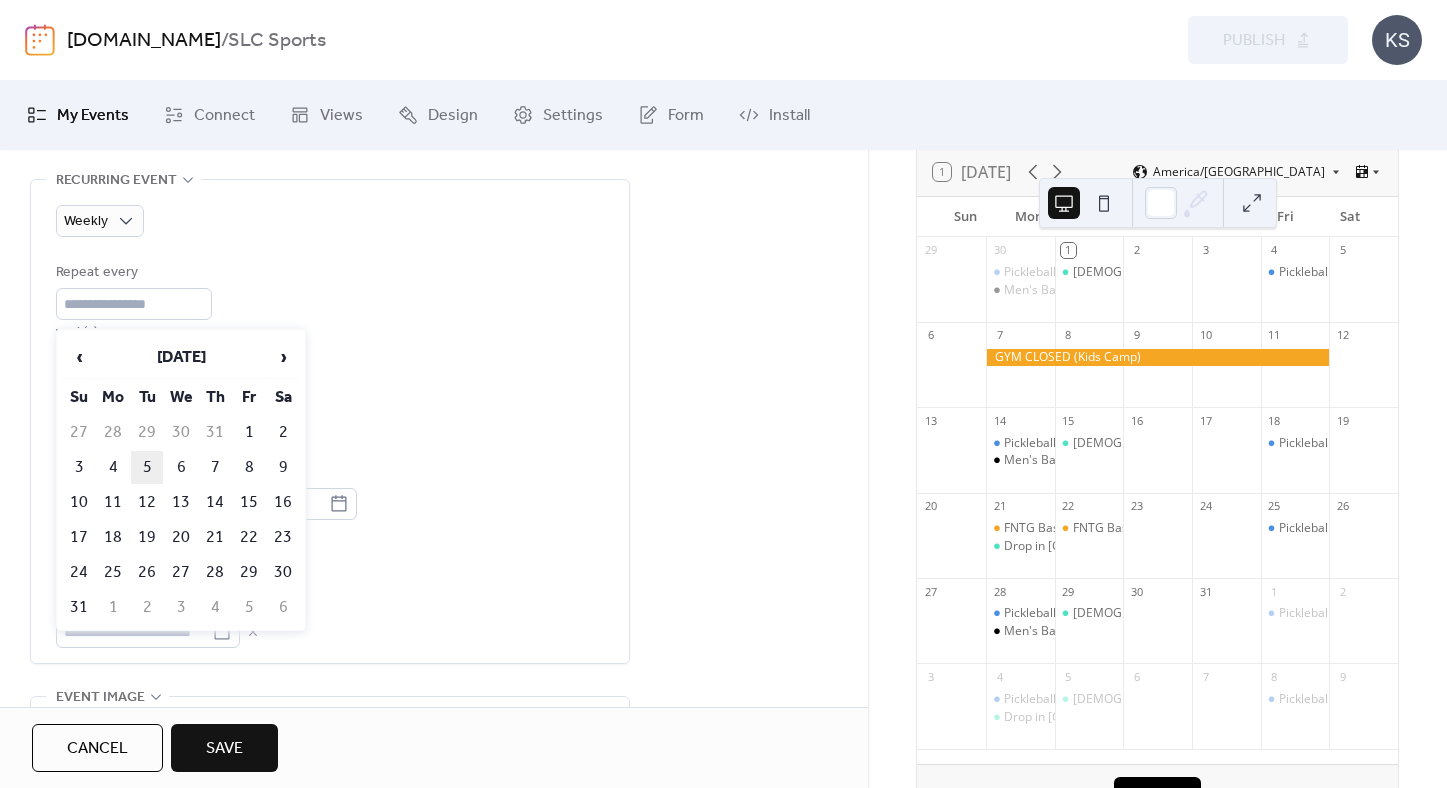 click on "5" at bounding box center (147, 467) 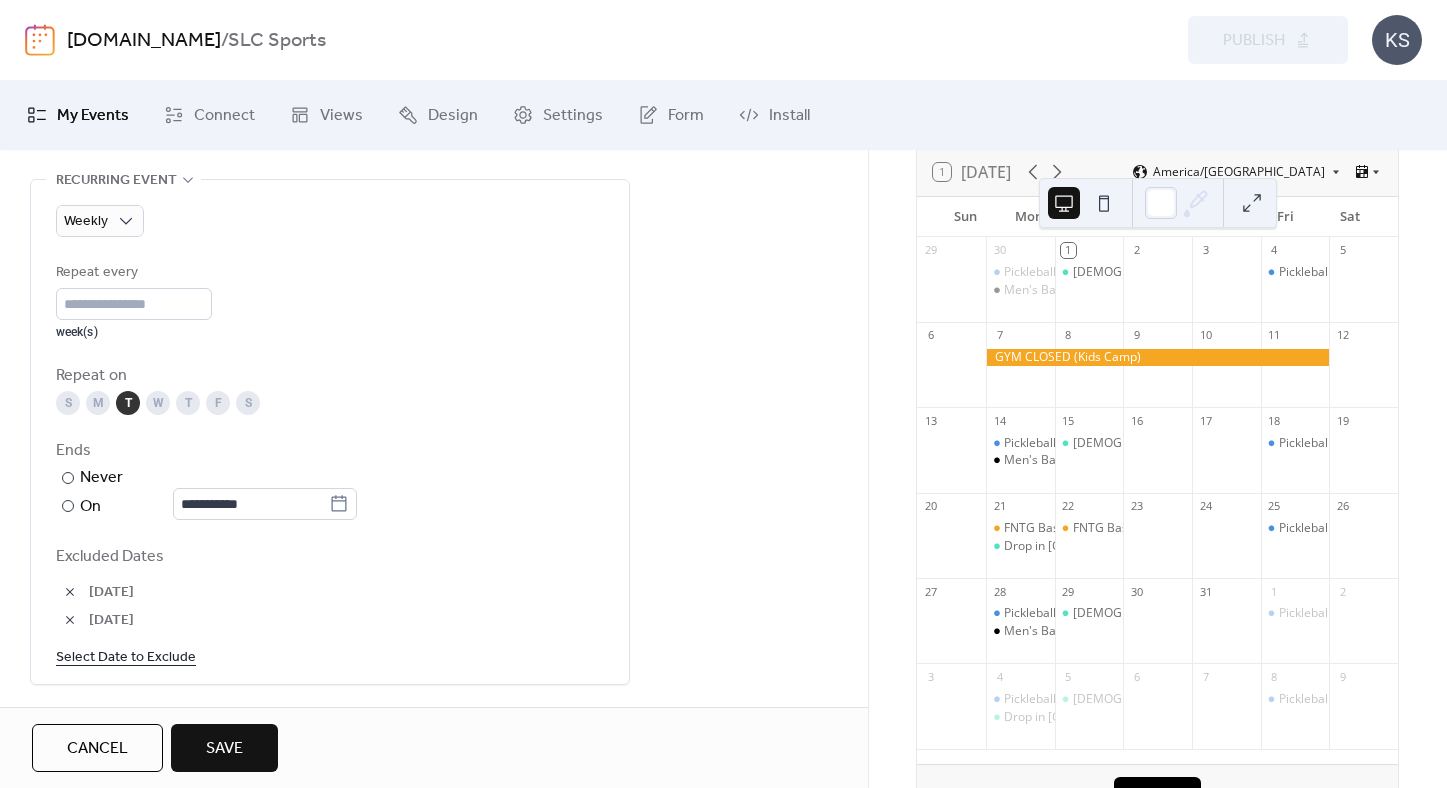 click on "Save" at bounding box center [224, 749] 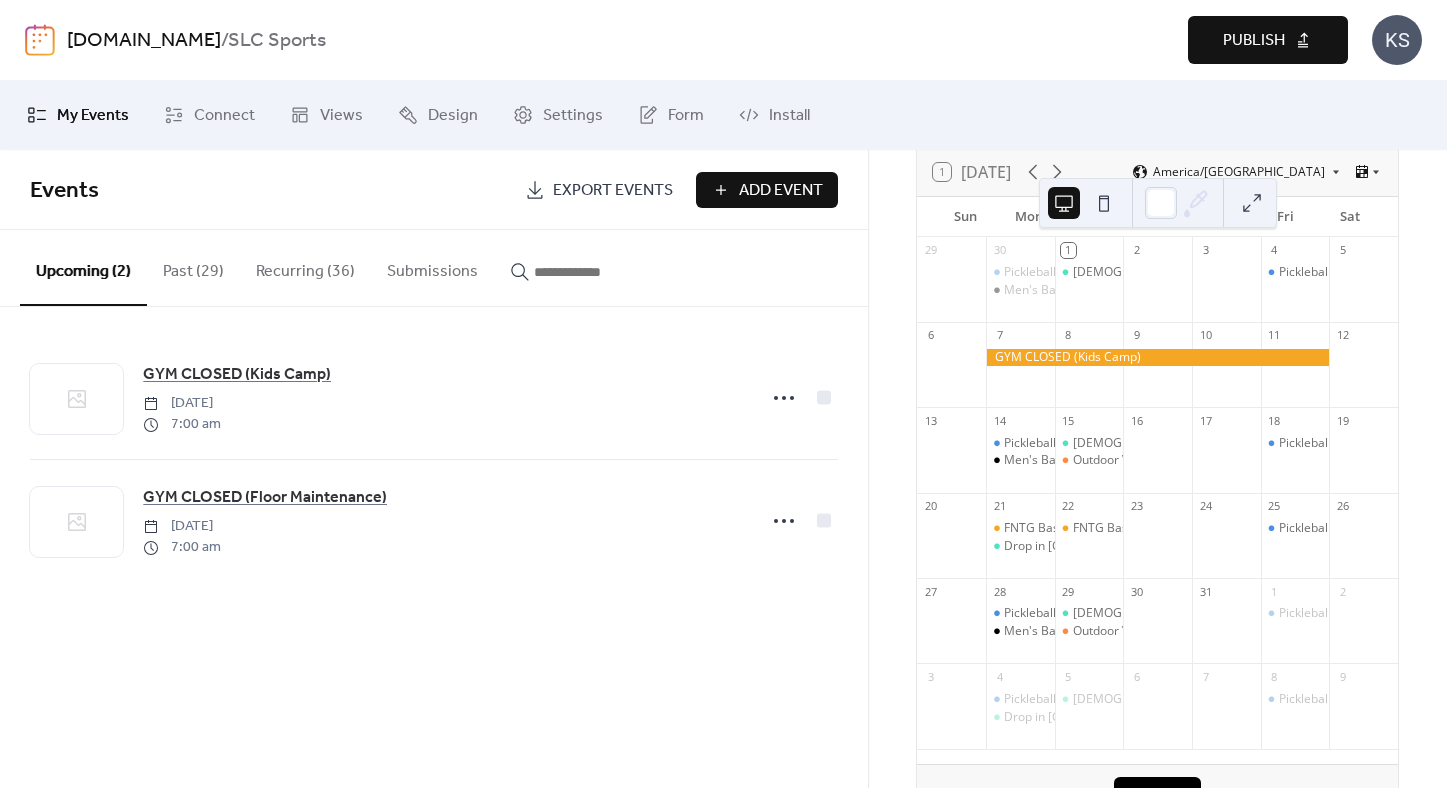 click on "Recurring  (36)" at bounding box center [305, 267] 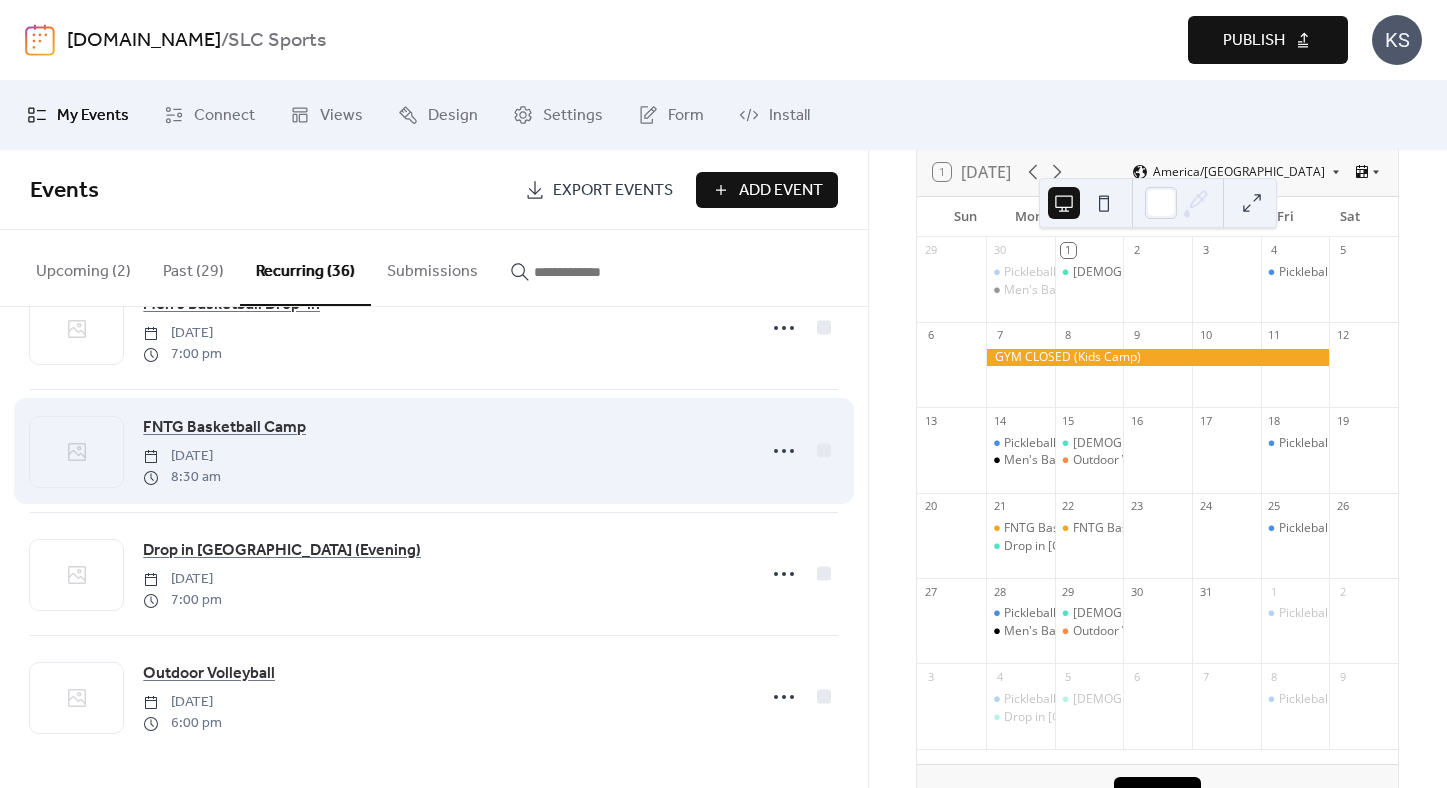 scroll, scrollTop: 4007, scrollLeft: 0, axis: vertical 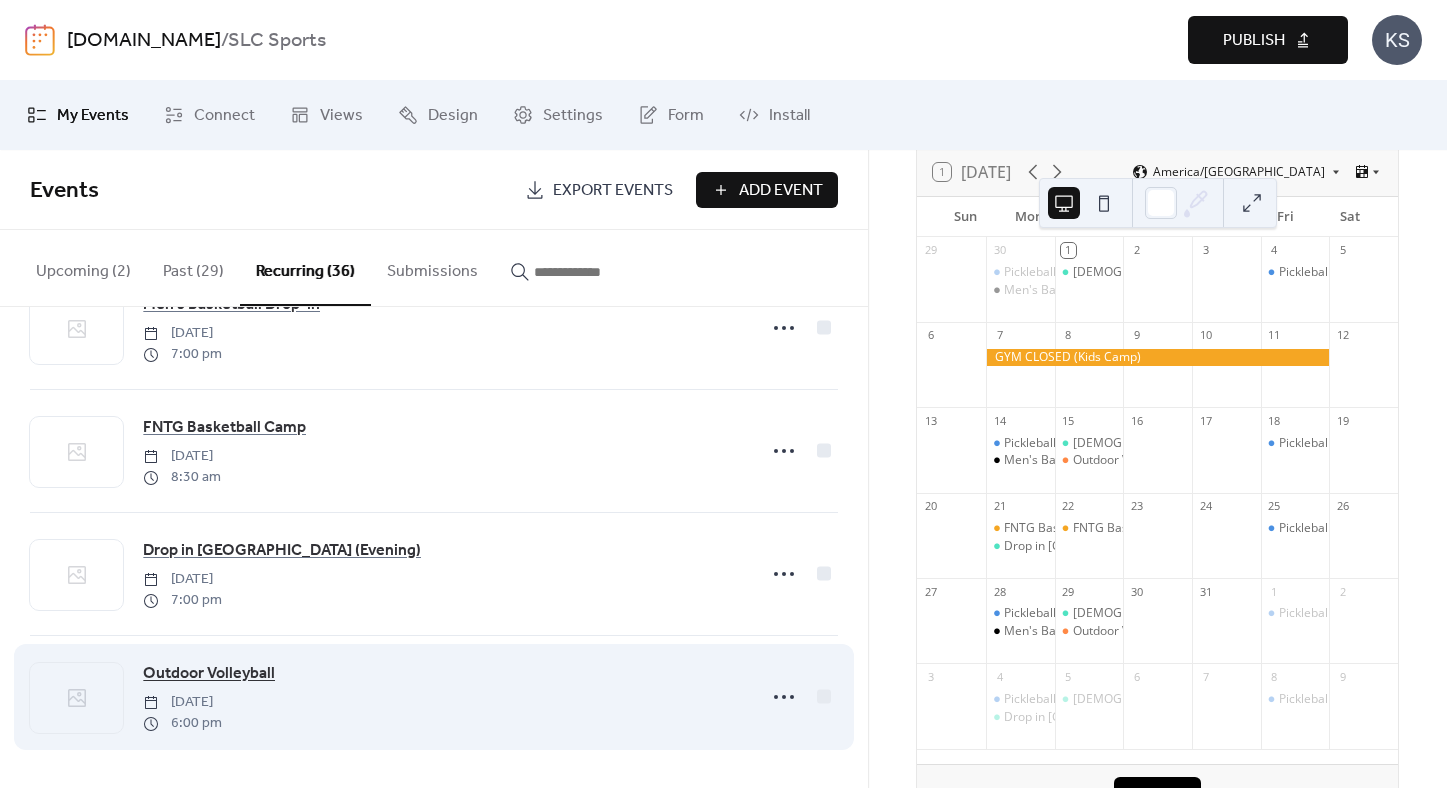 click on "Outdoor Volleyball" at bounding box center (209, 674) 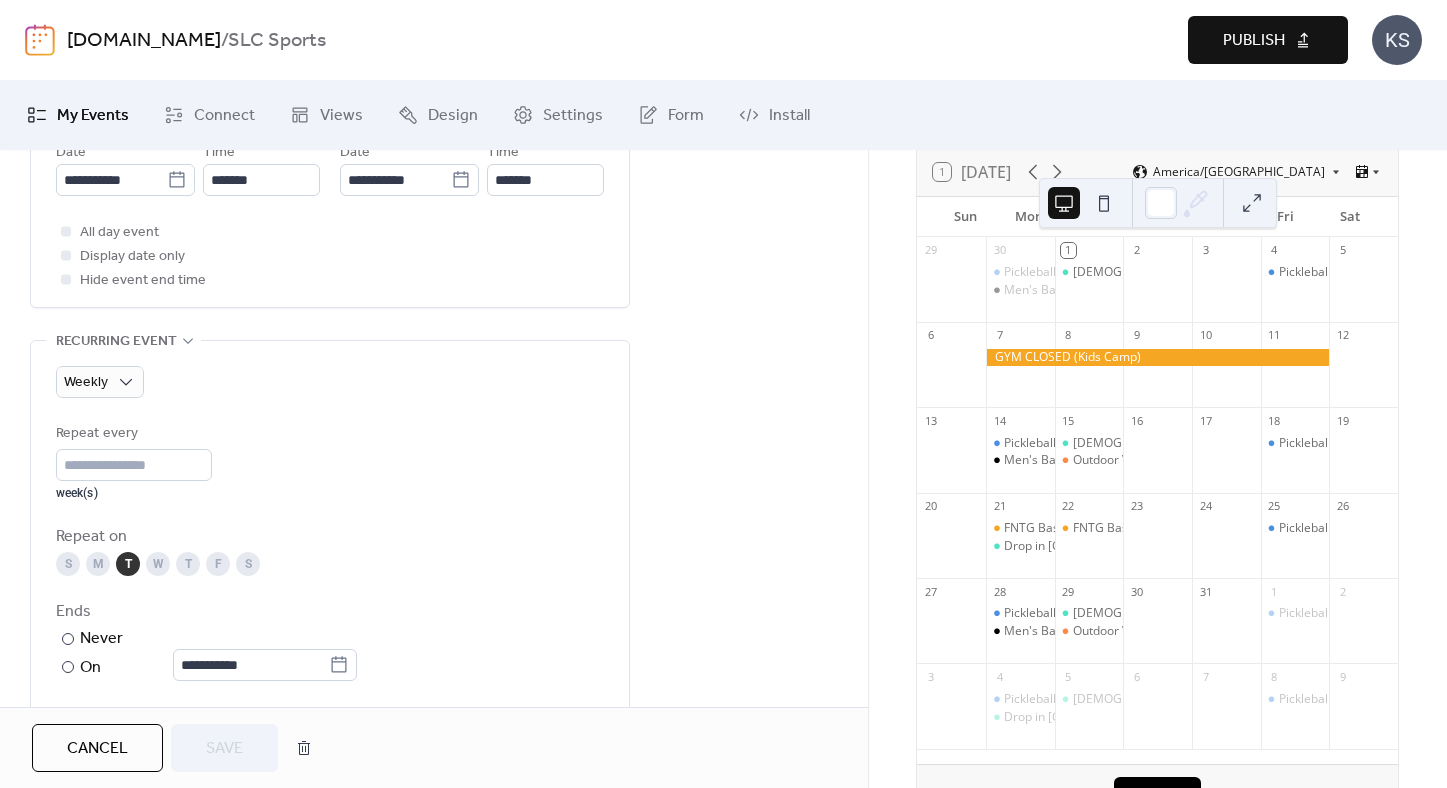 scroll, scrollTop: 558, scrollLeft: 0, axis: vertical 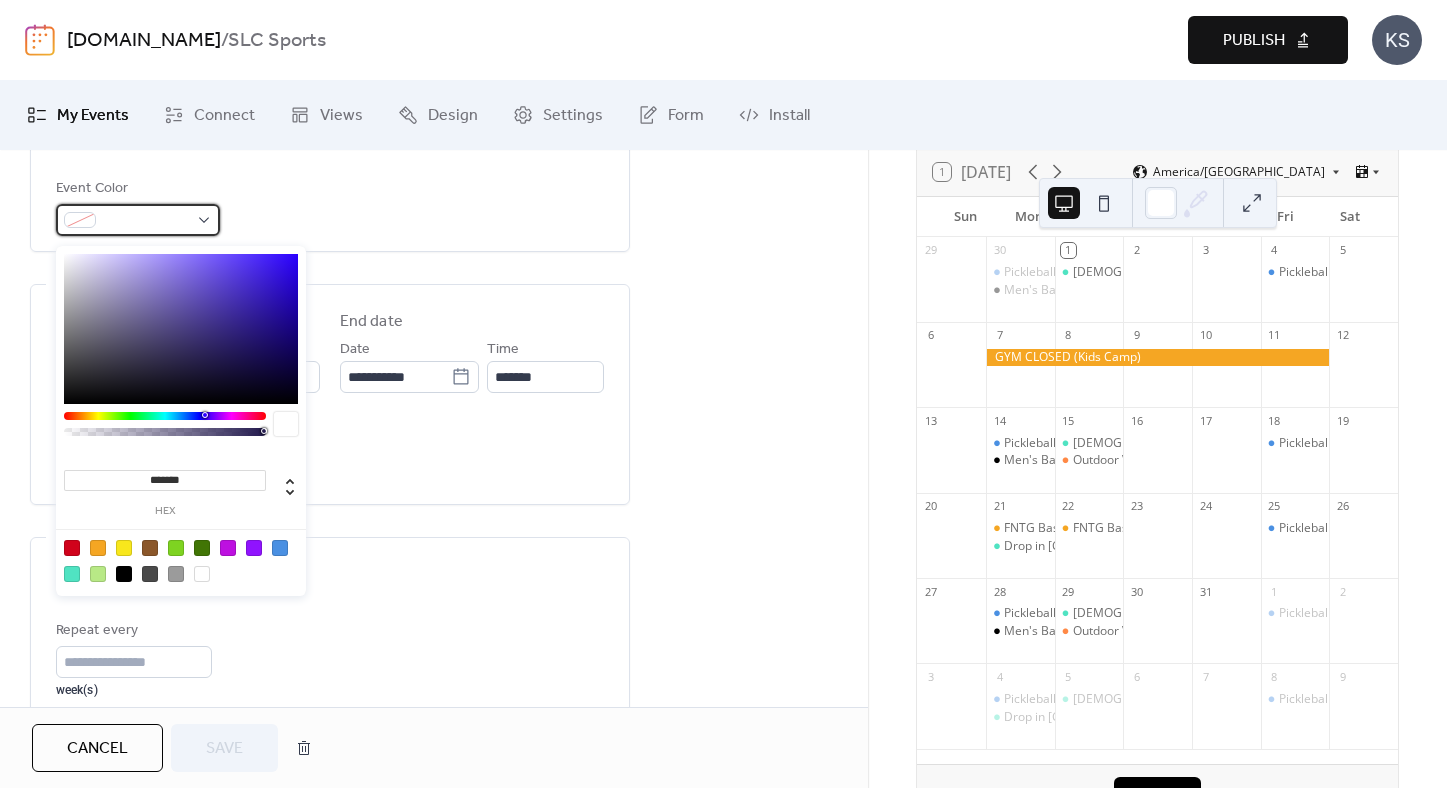 click at bounding box center (146, 221) 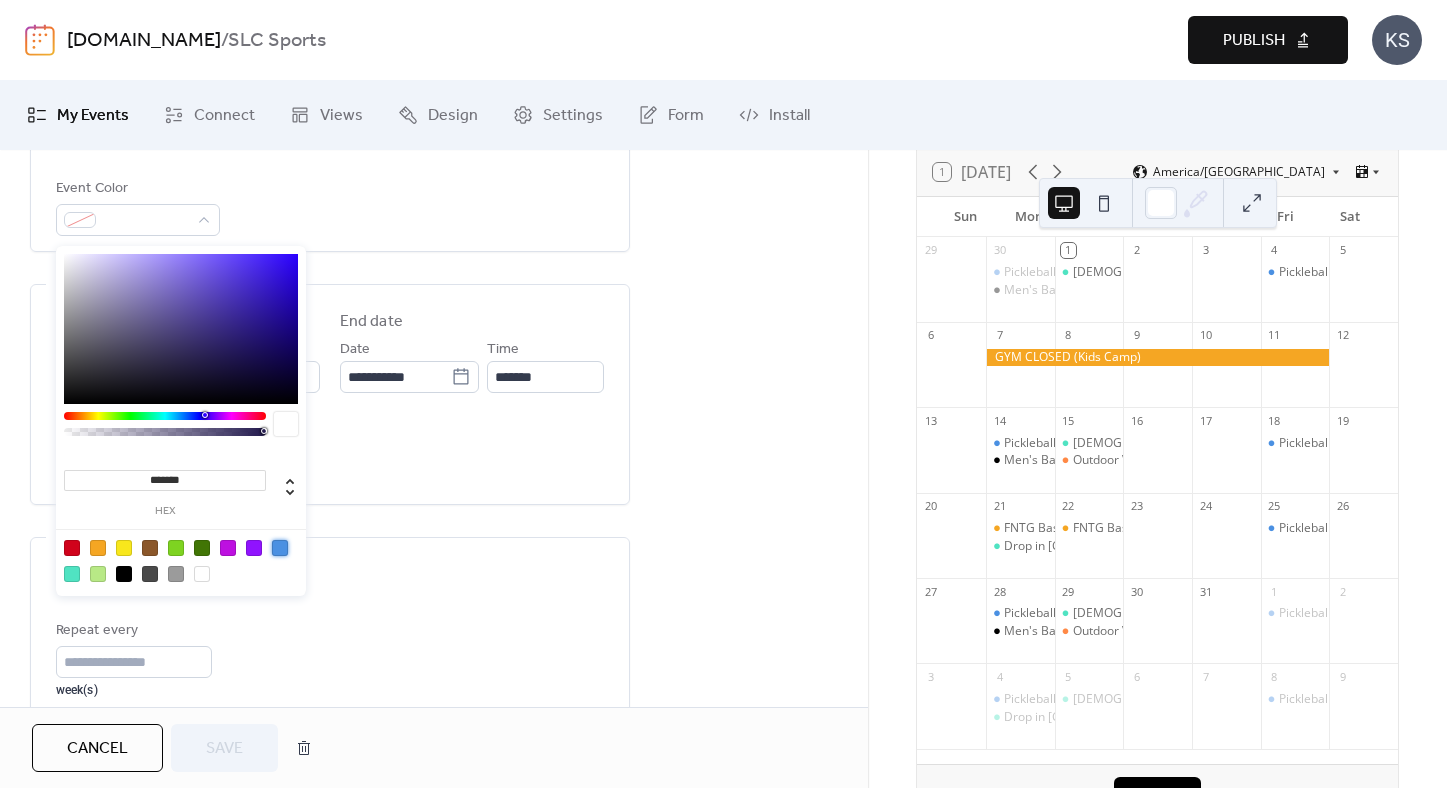 click at bounding box center (280, 548) 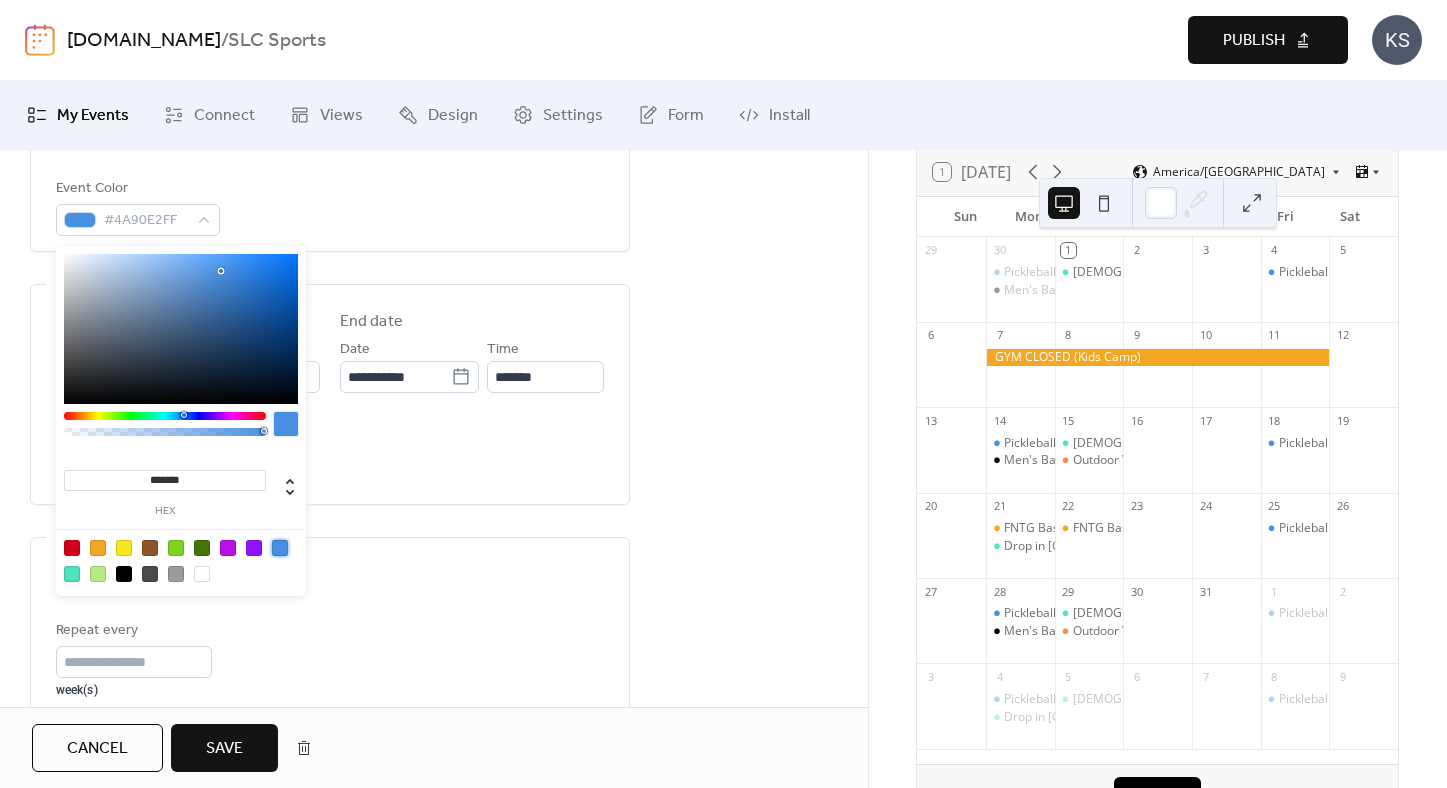 click on "Save" at bounding box center (224, 749) 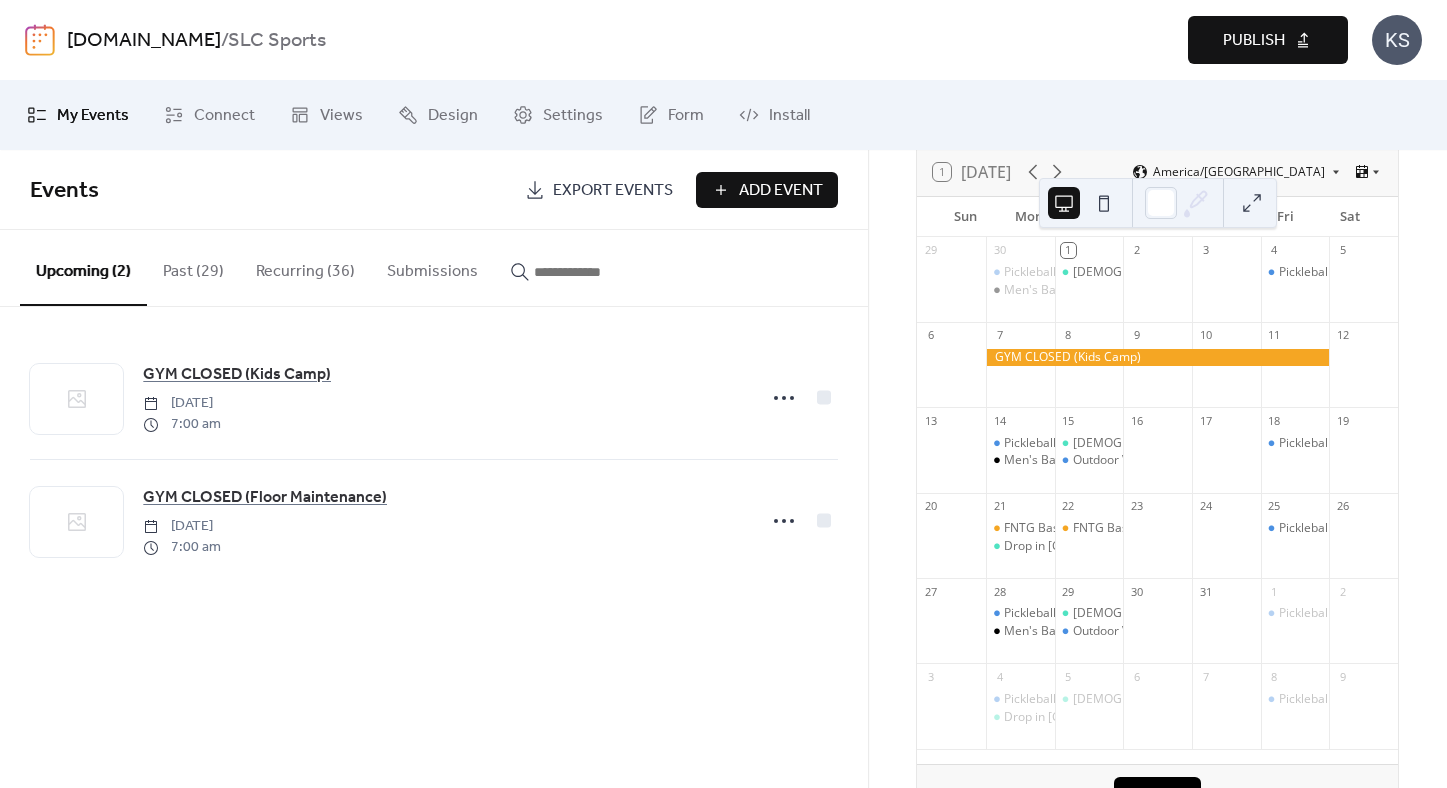 click on "Publish" at bounding box center (1254, 41) 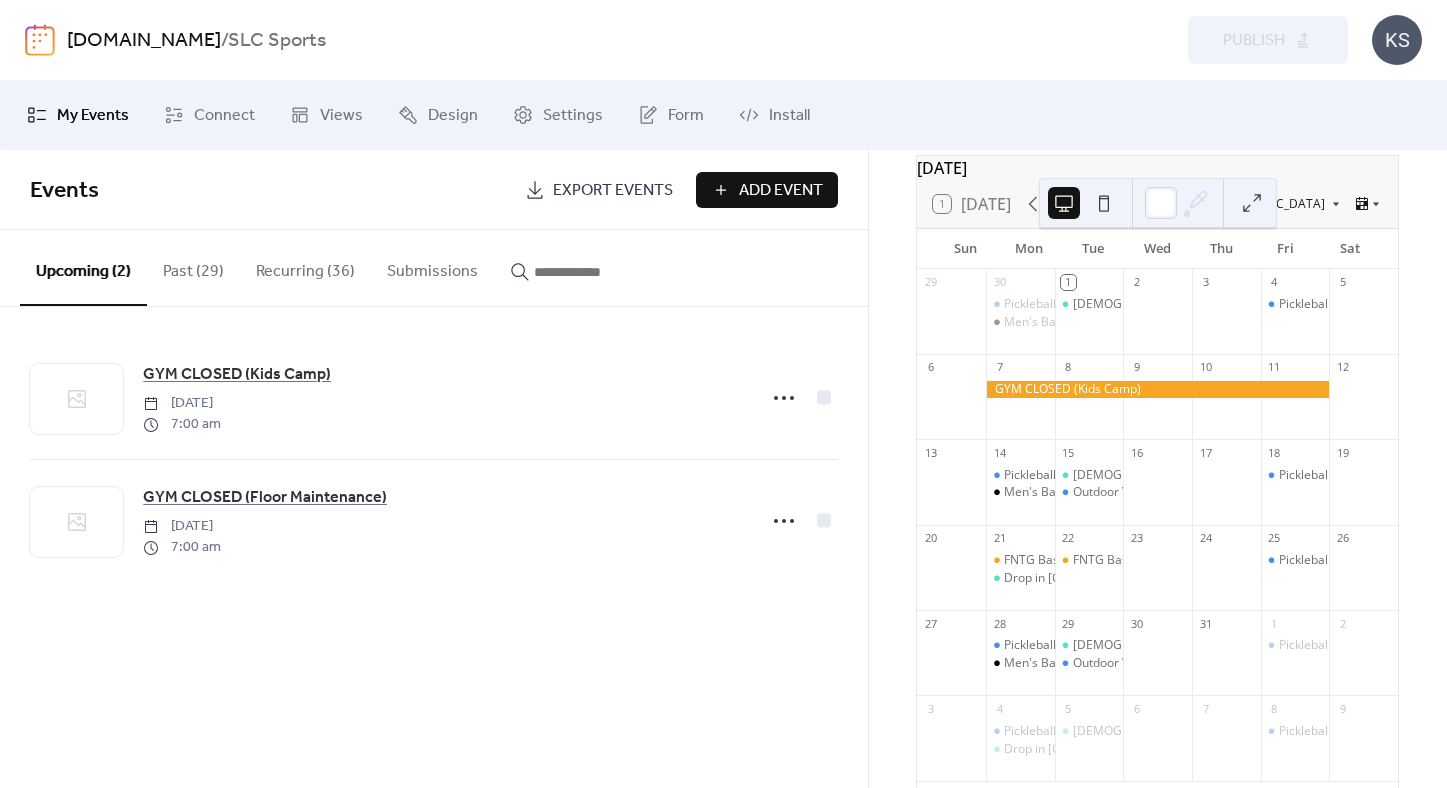 scroll, scrollTop: 87, scrollLeft: 0, axis: vertical 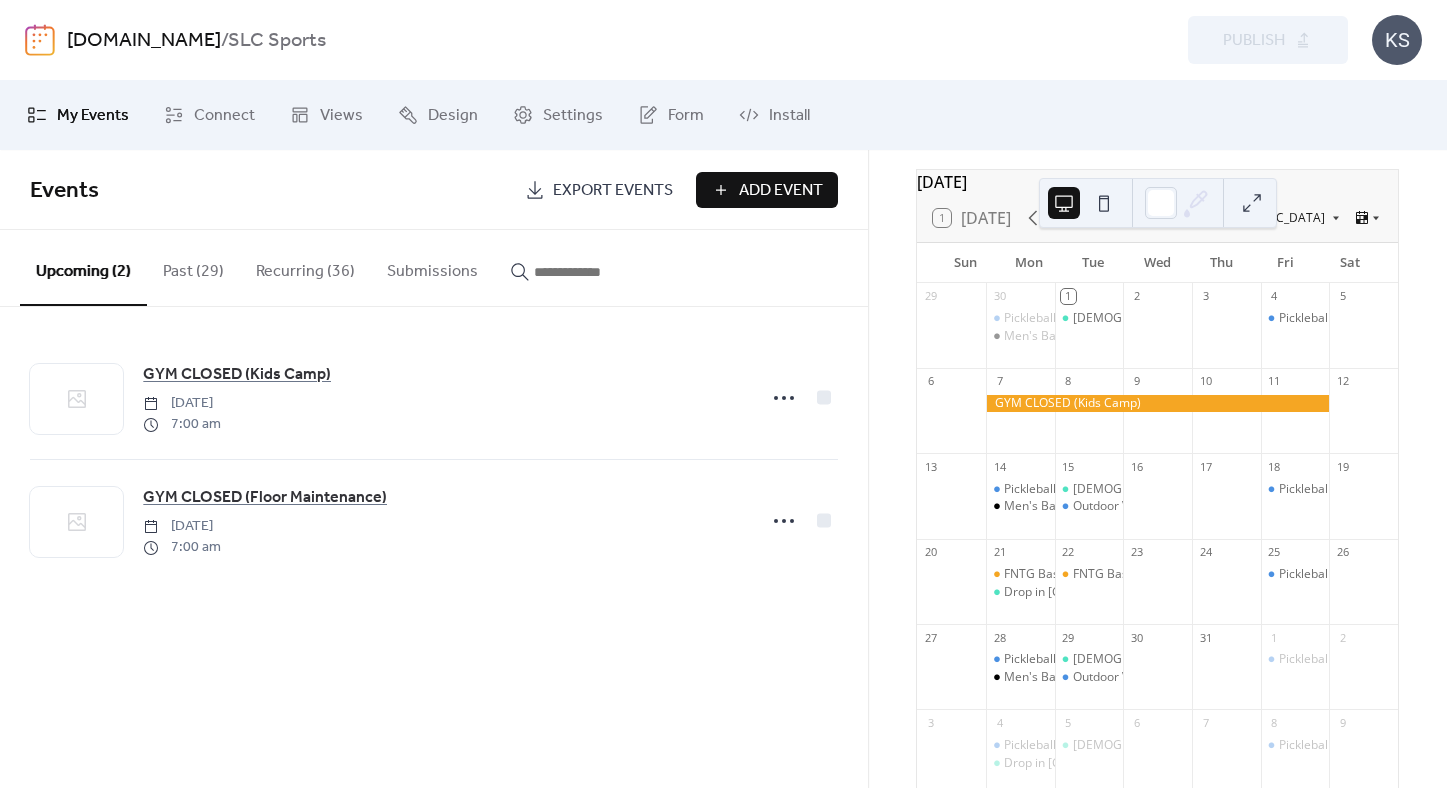 click 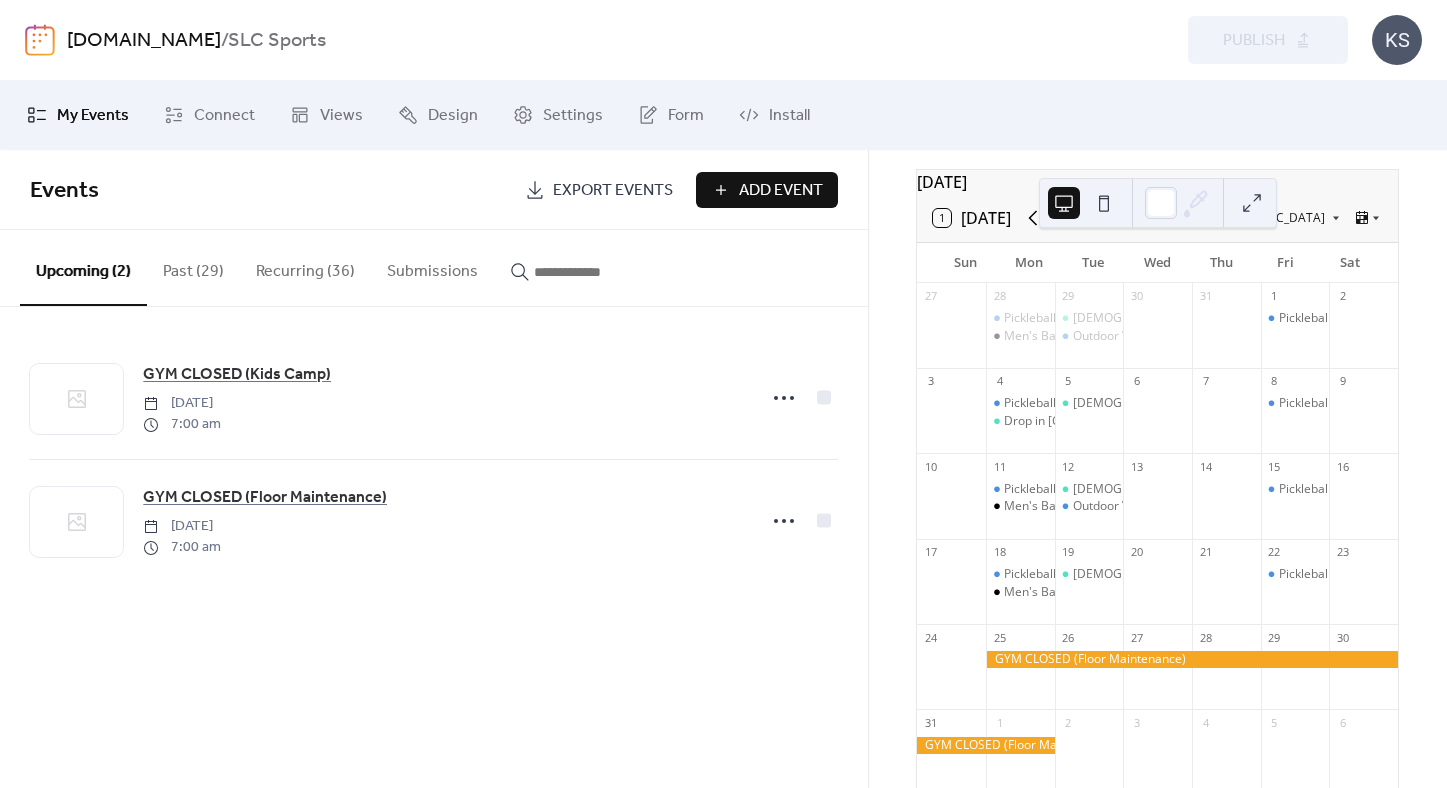click 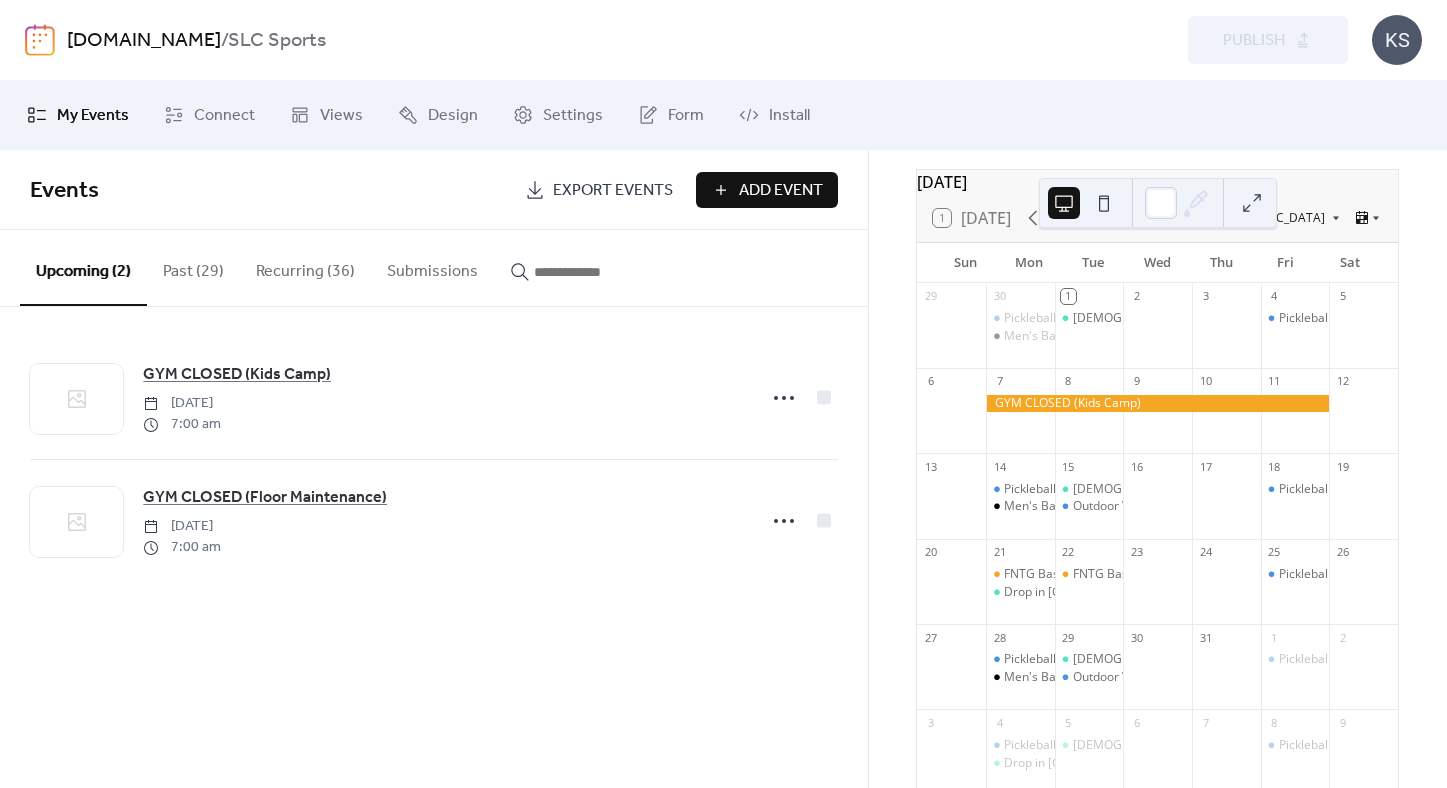 click at bounding box center (1252, 203) 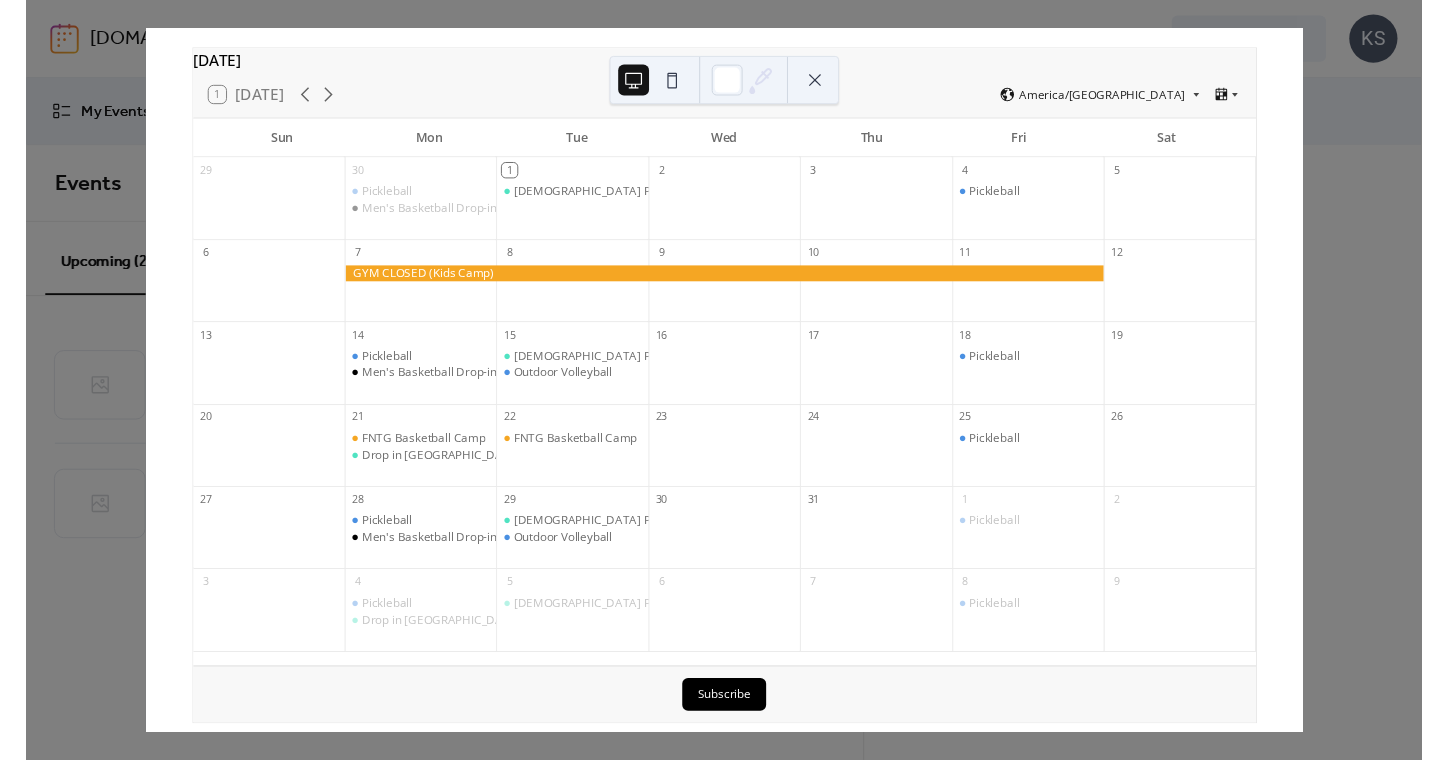 scroll, scrollTop: 86, scrollLeft: 0, axis: vertical 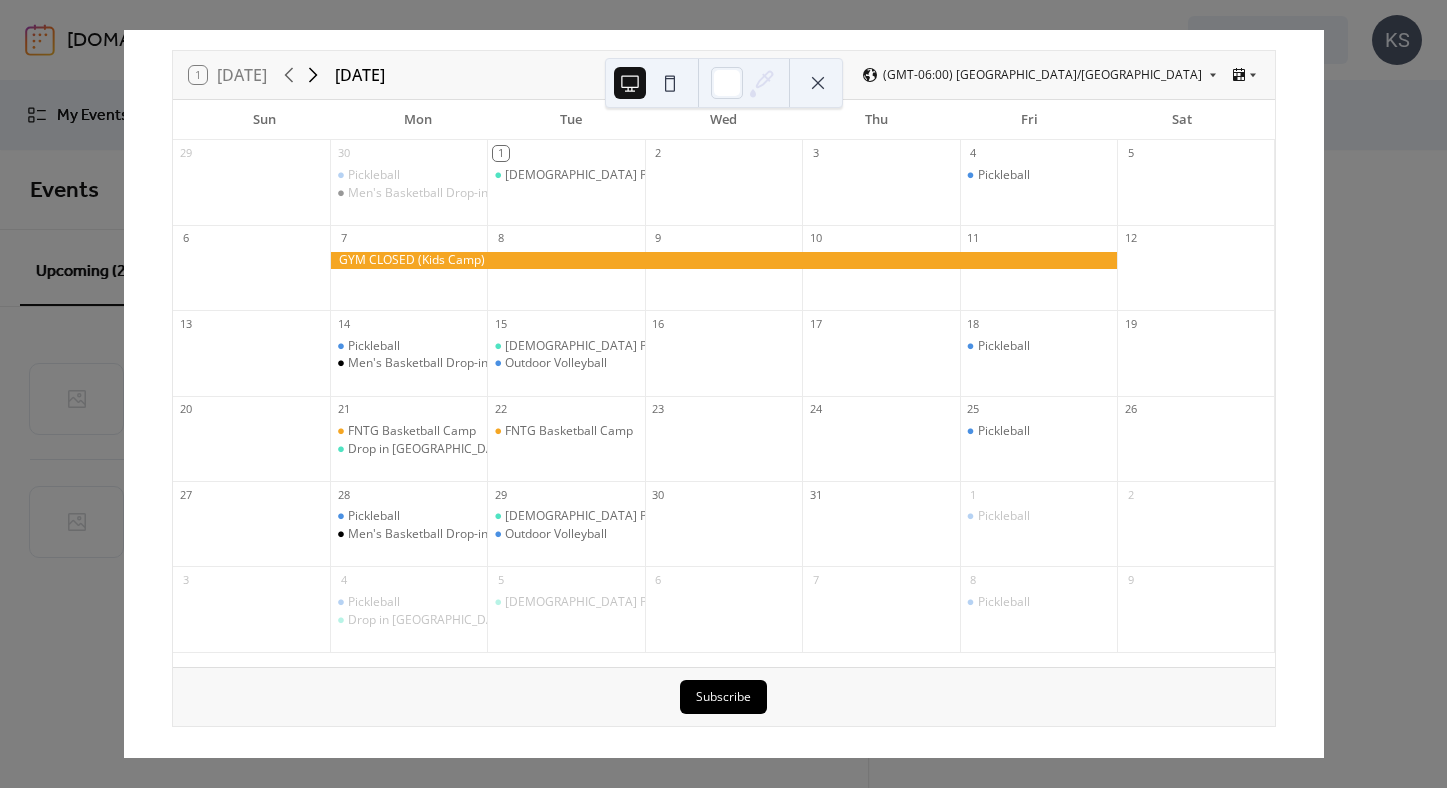 click 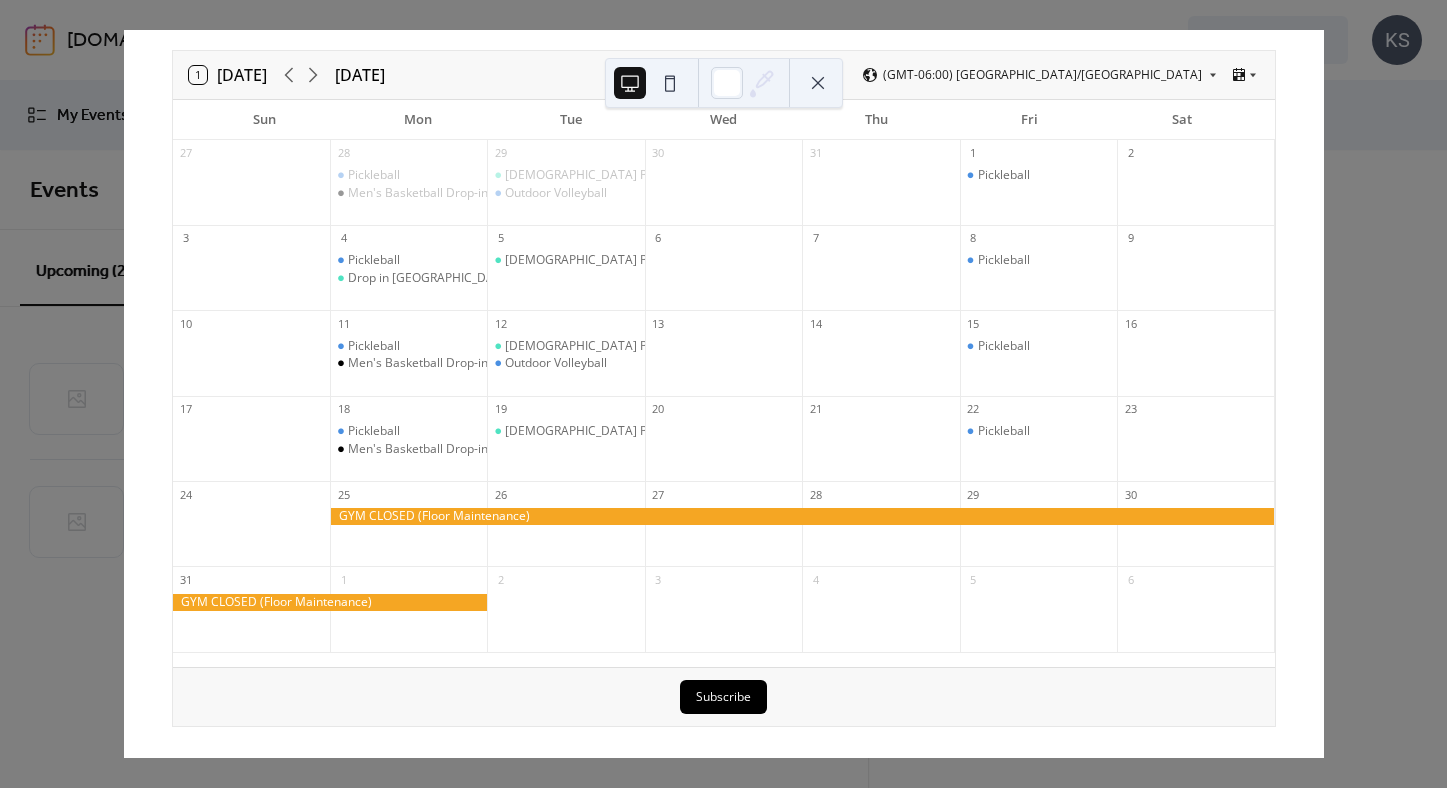 click on "1 [DATE] [DATE] (GMT-06:00) [GEOGRAPHIC_DATA]/[GEOGRAPHIC_DATA] Sun Mon Tue Wed Thu Fri Sat 27 28 Pickleball  Men's Basketball Drop-in 29 [DEMOGRAPHIC_DATA] Pickleball  Outdoor Volleyball  30 31 1 Pickleball  2 3 4 Pickleball  Drop in [GEOGRAPHIC_DATA] (Evening)  5 [DEMOGRAPHIC_DATA] Pickleball  6 7 8 Pickleball  9 10 11 Pickleball  Men's Basketball Drop-in 12 [DEMOGRAPHIC_DATA] Pickleball  Outdoor Volleyball  13 14 15 Pickleball  16 17 18 Pickleball  Men's Basketball Drop-in 19 [DEMOGRAPHIC_DATA] Pickleball  20 21 22 Pickleball  23 24 25 26 27 28 29 30 31 1 2 3 4 5 6 Subscribe" at bounding box center (724, 394) 